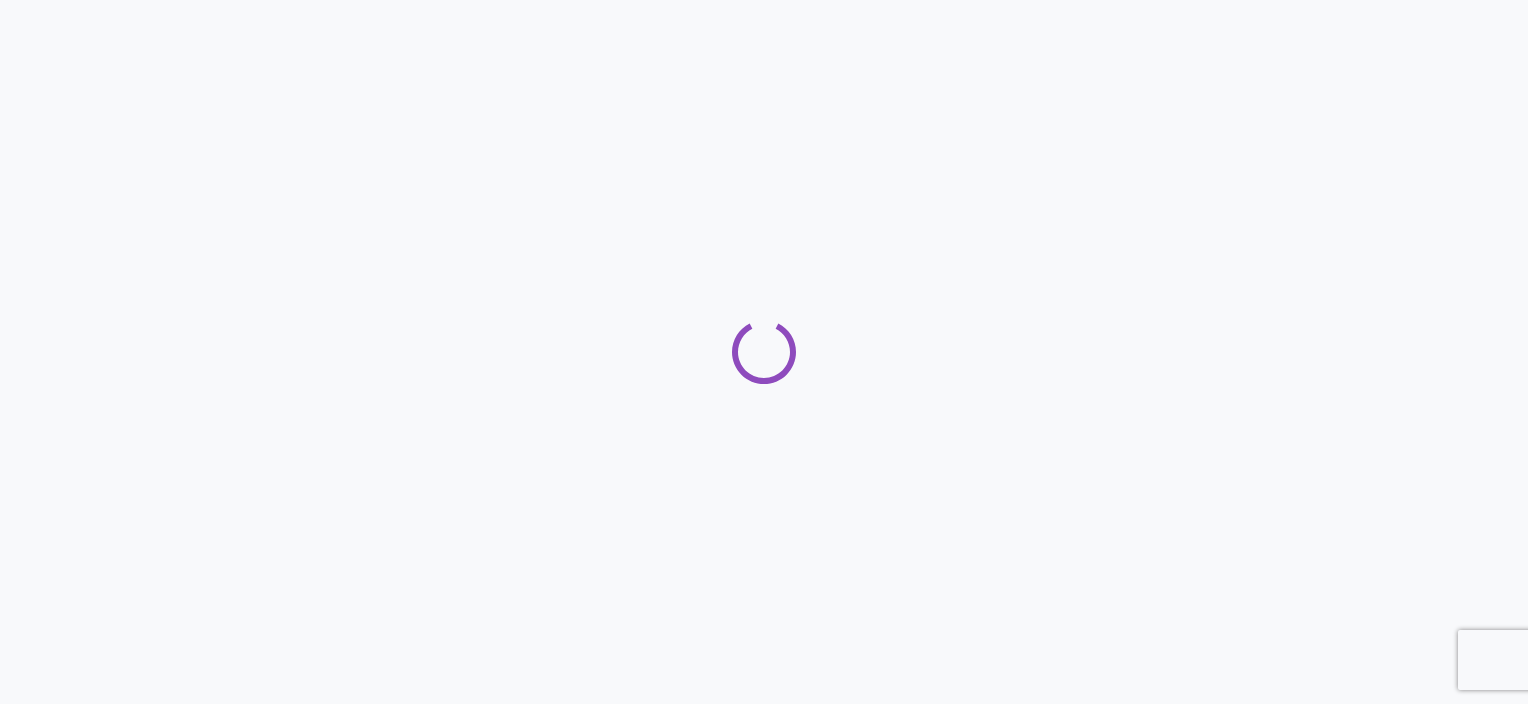 scroll, scrollTop: 0, scrollLeft: 0, axis: both 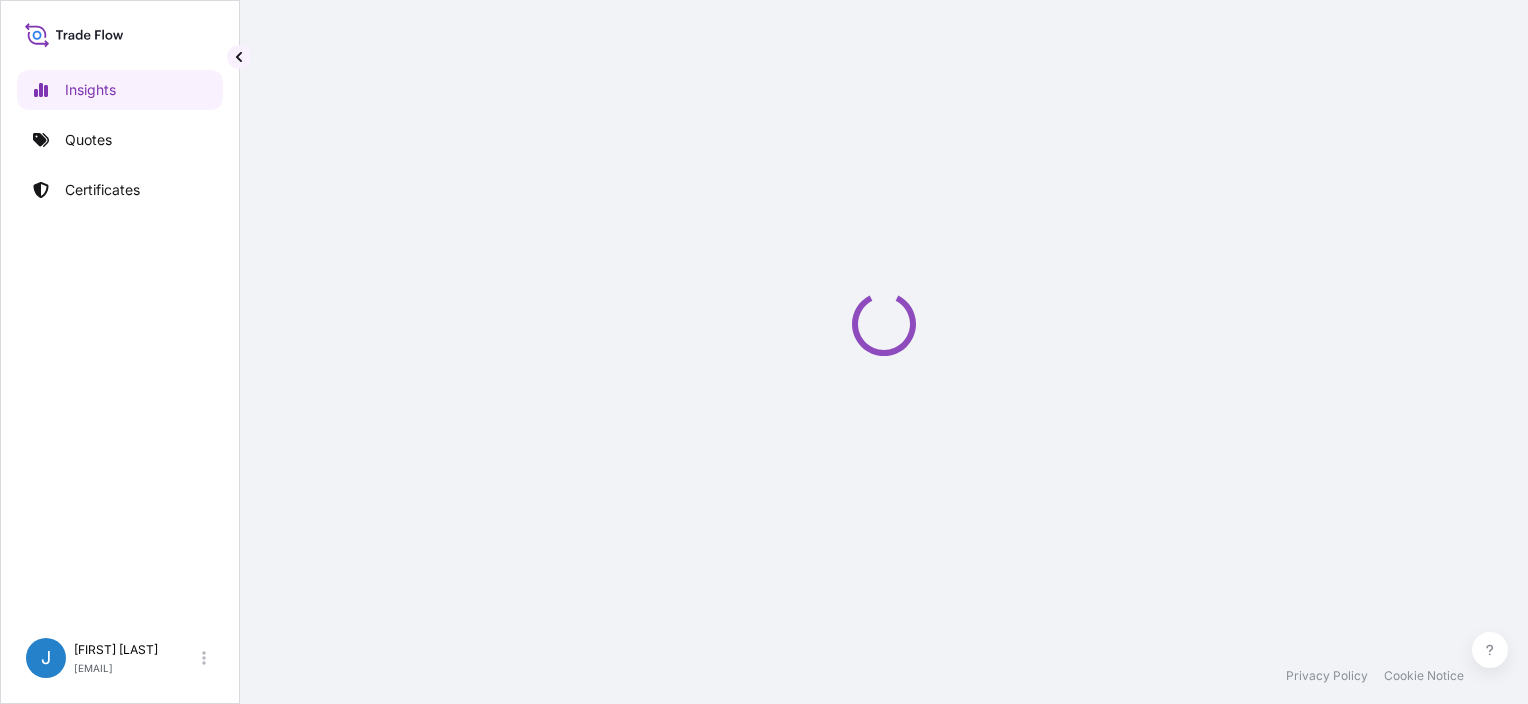 select on "2025" 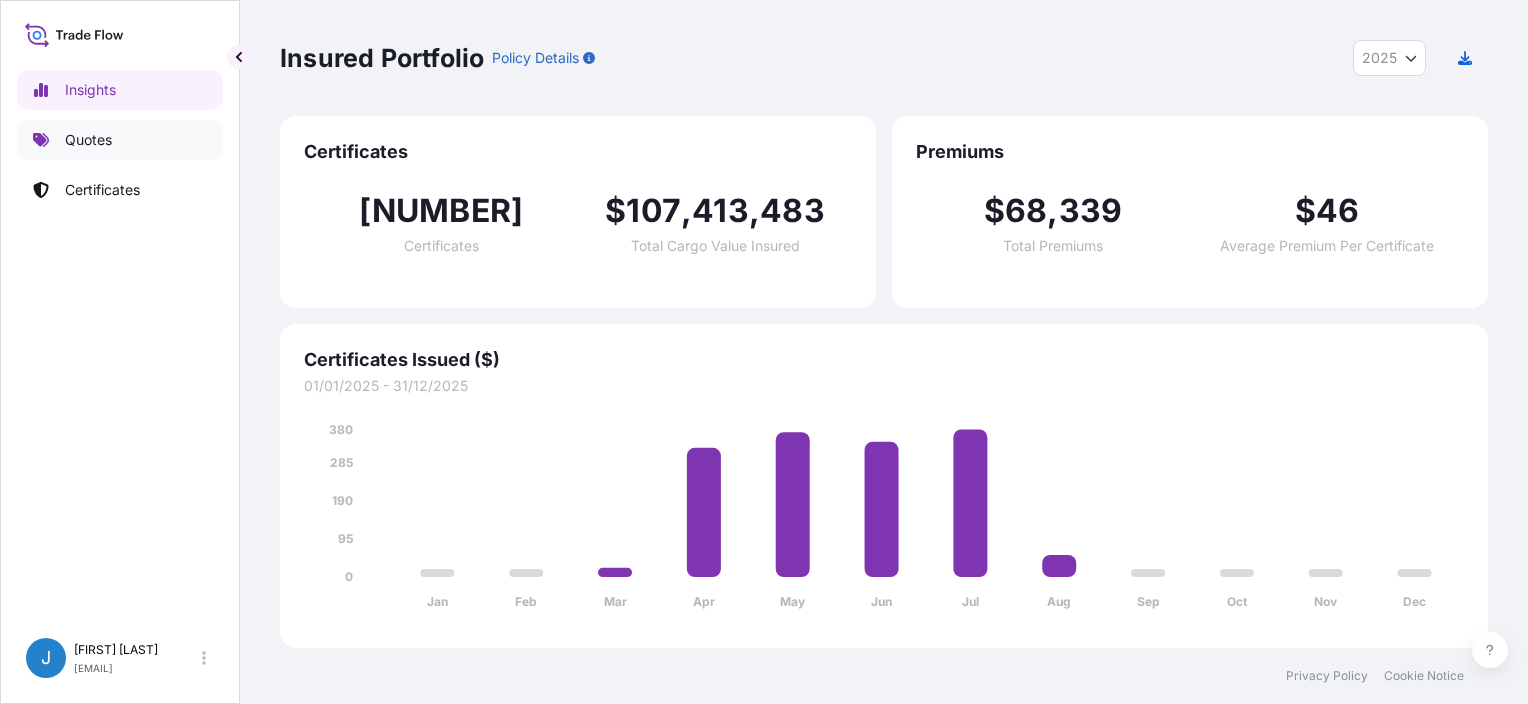click on "Quotes" at bounding box center [120, 140] 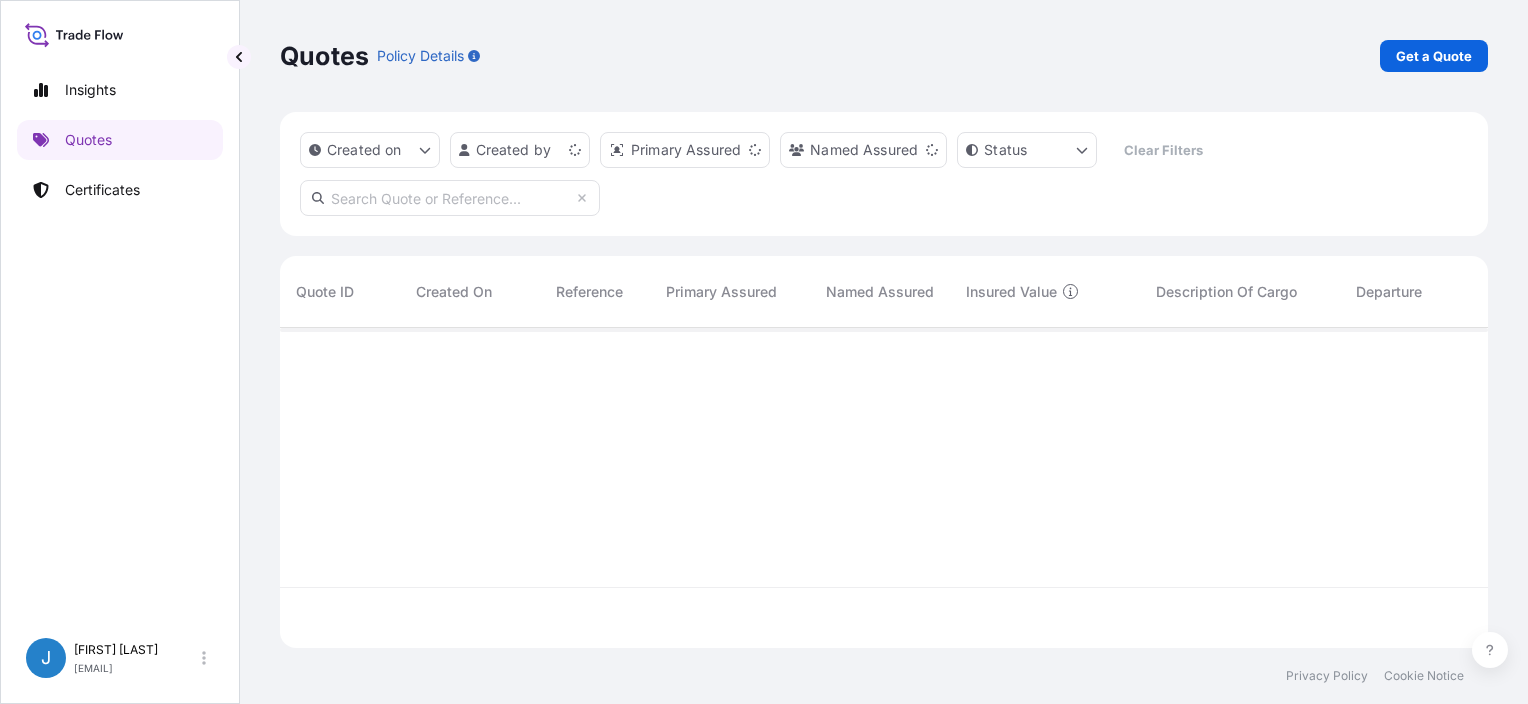 scroll, scrollTop: 16, scrollLeft: 16, axis: both 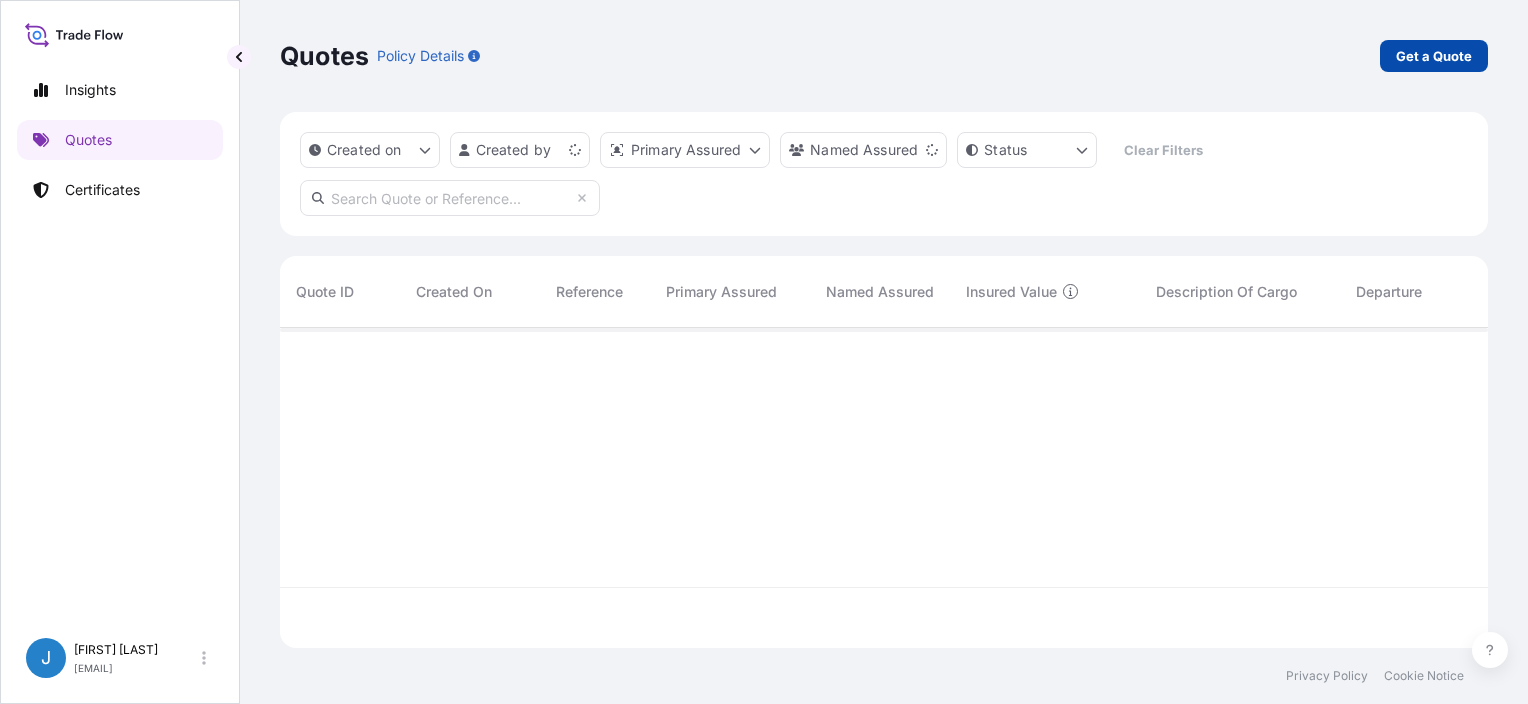 click on "Get a Quote" at bounding box center [1434, 56] 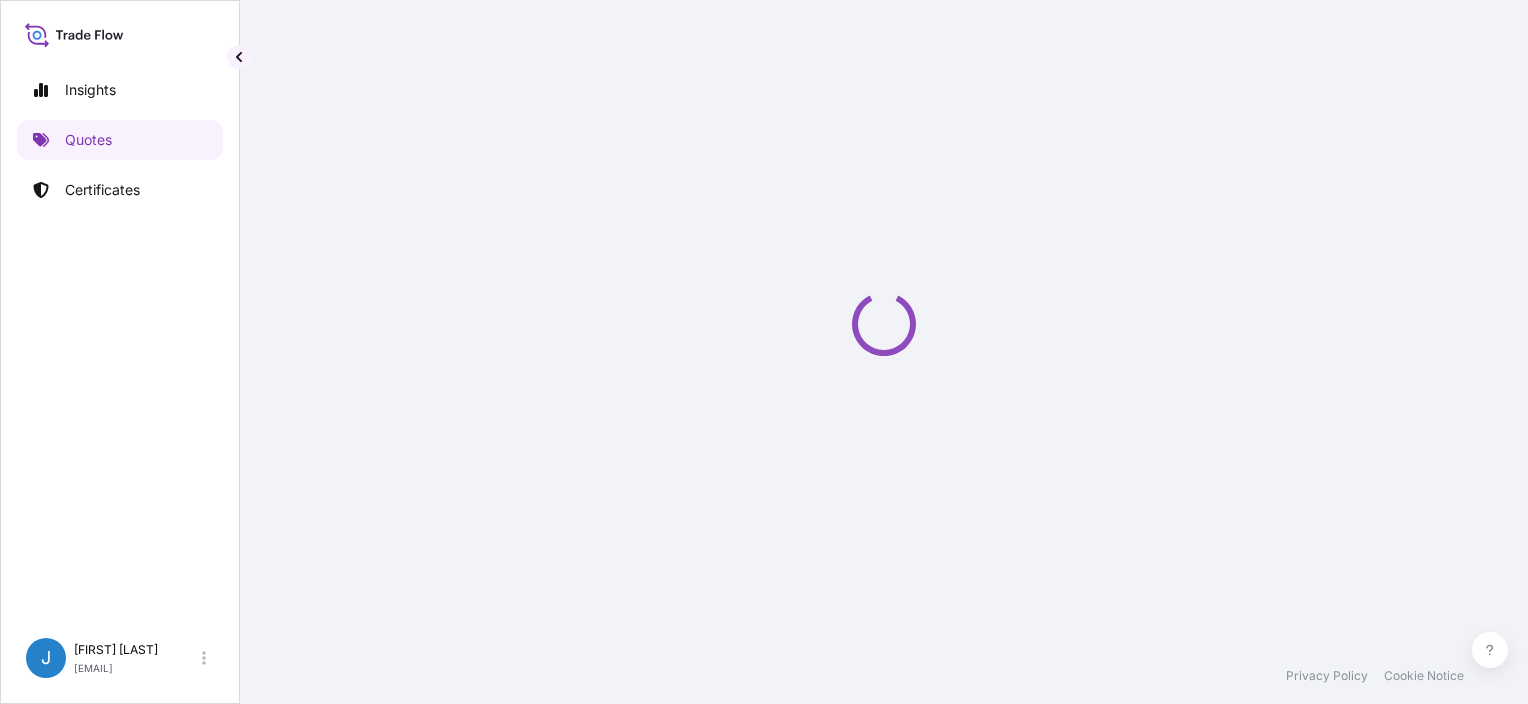 scroll, scrollTop: 32, scrollLeft: 0, axis: vertical 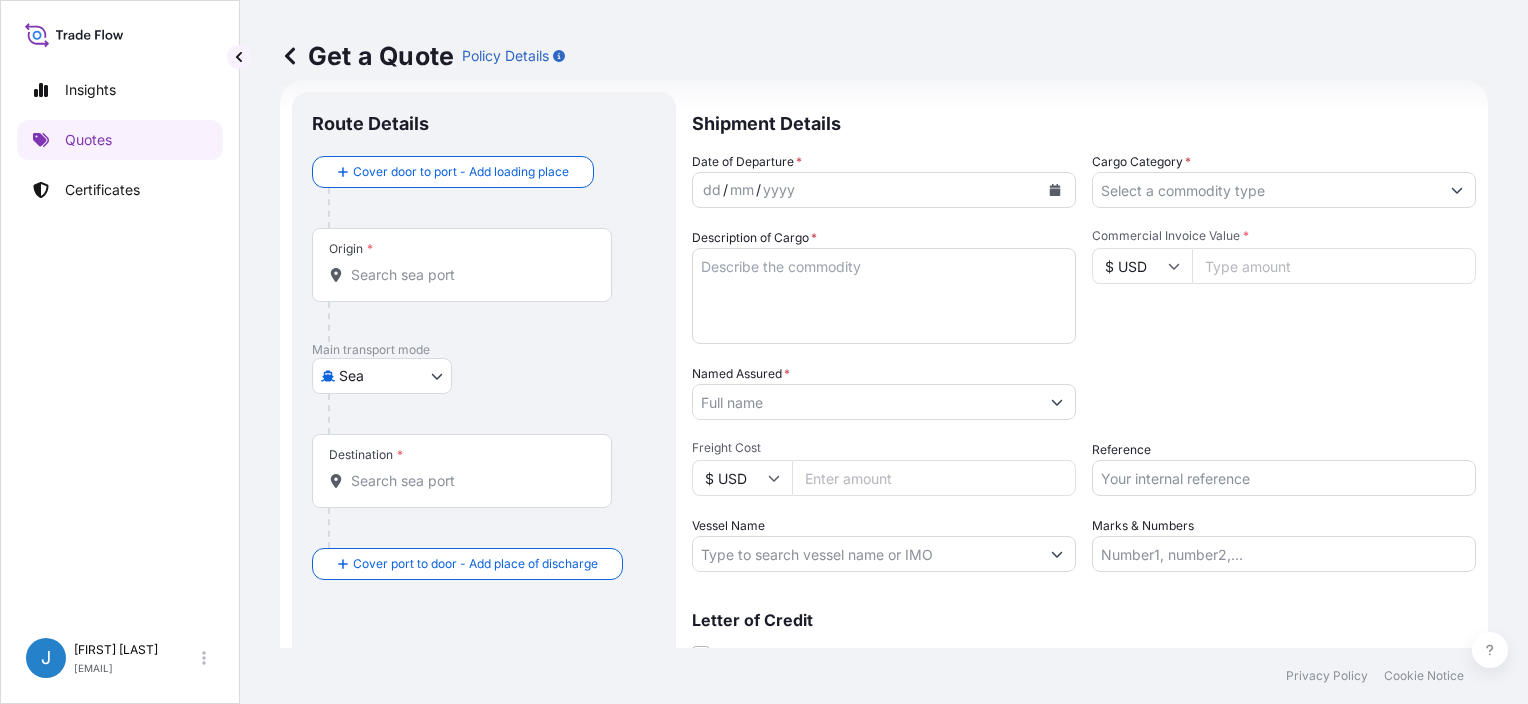 click 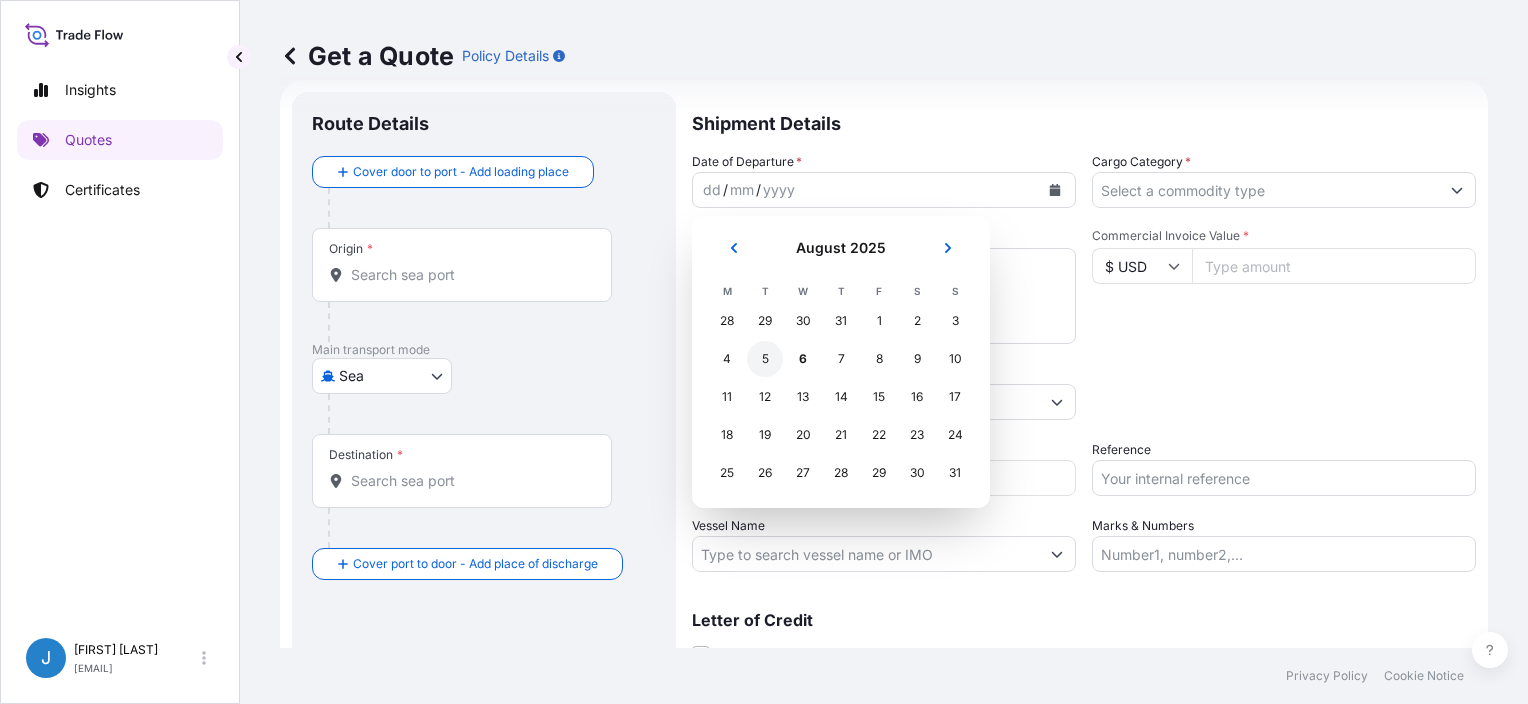 click on "5" at bounding box center [765, 359] 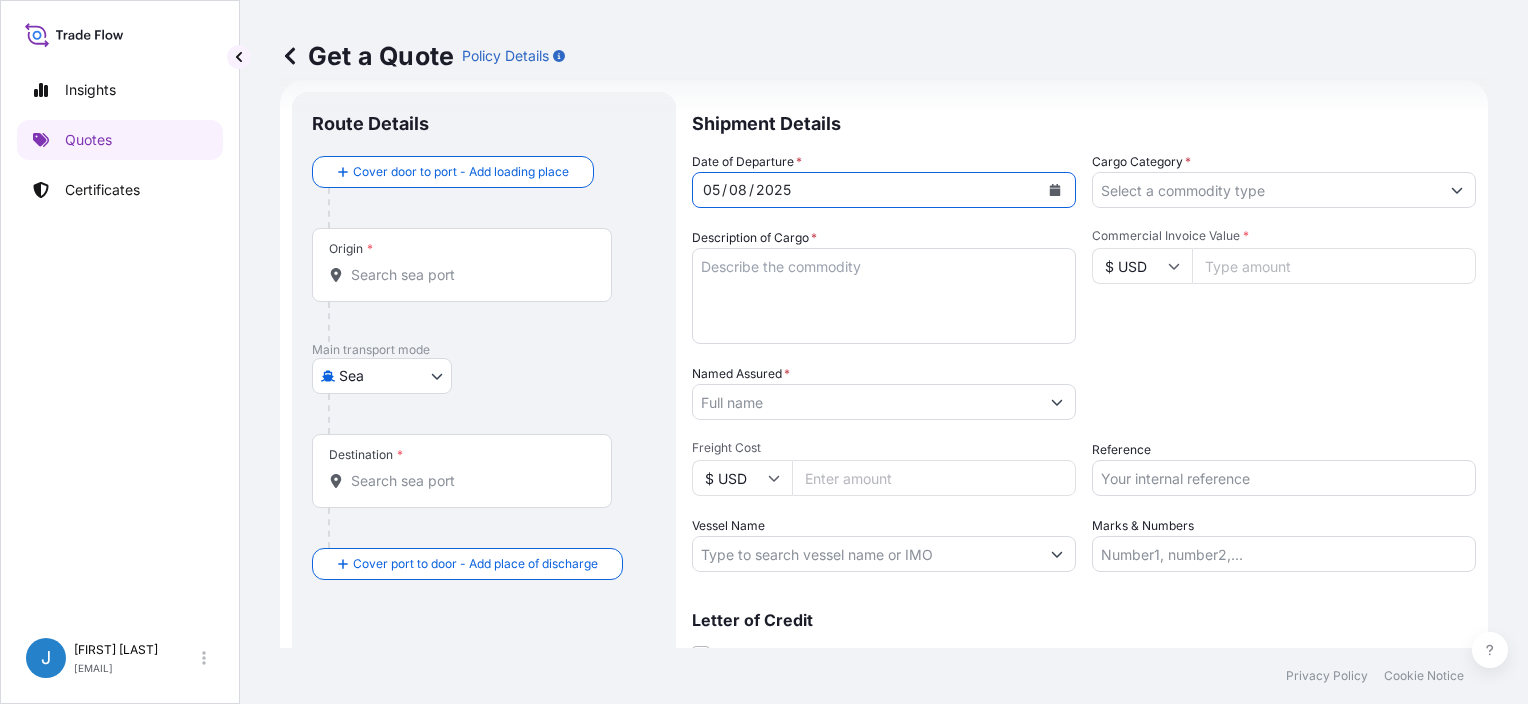 click on "Date of Departure * 05 / 08 / 2025 Cargo Category * Description of Cargo * Commercial Invoice Value   * $ USD Named Assured * Packing Category Type to search a container mode Please select a primary mode of transportation first. Freight Cost   $ USD Reference Vessel Name Marks & Numbers" at bounding box center [1084, 362] 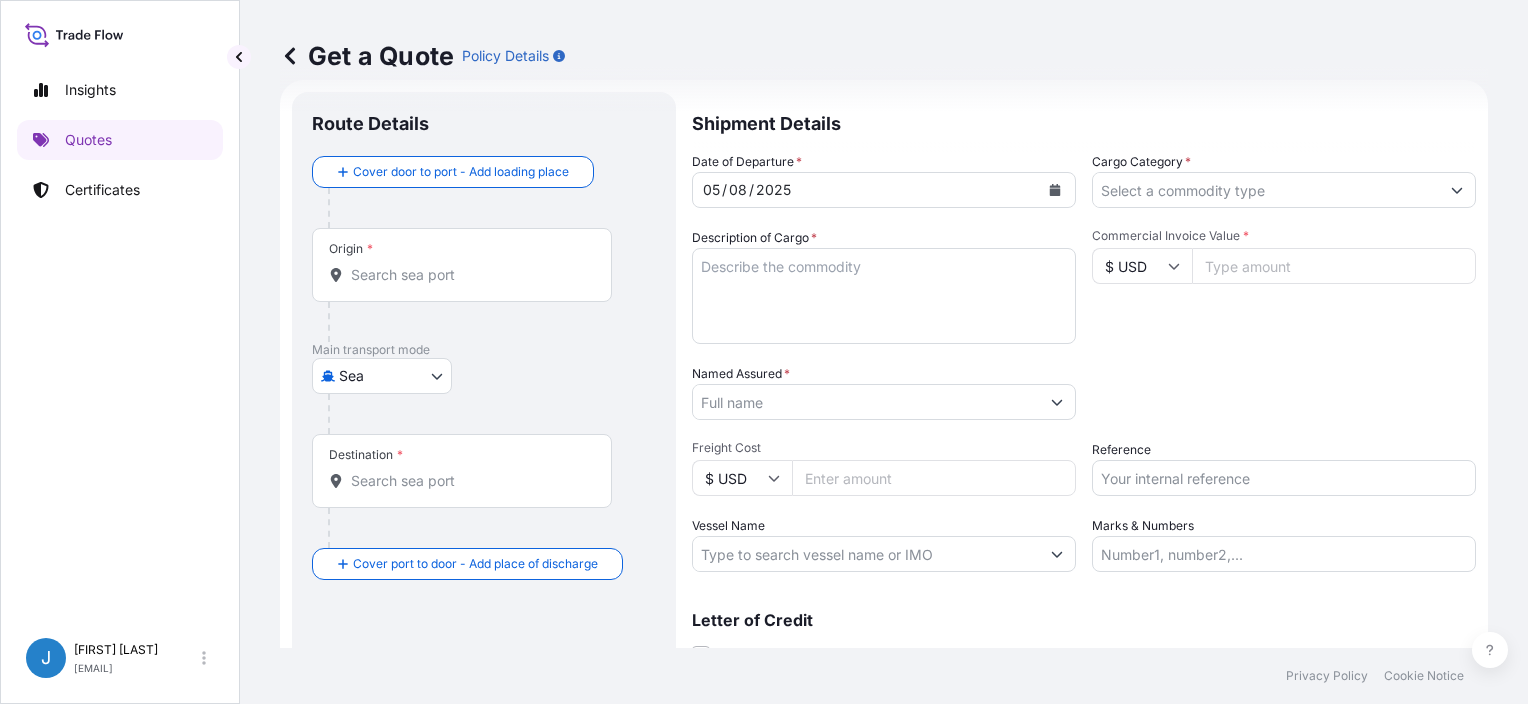 click at bounding box center (492, 208) 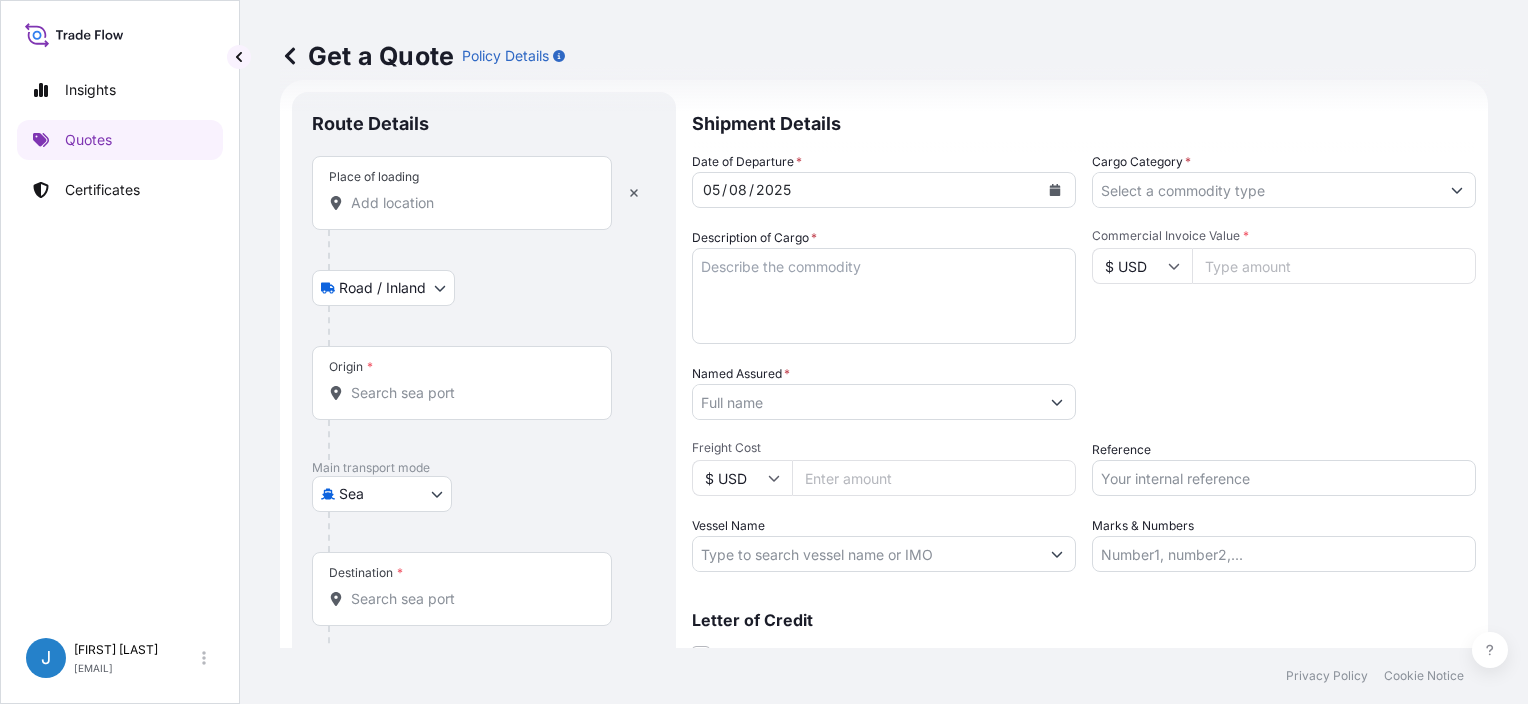 click on "Place of loading" at bounding box center [469, 203] 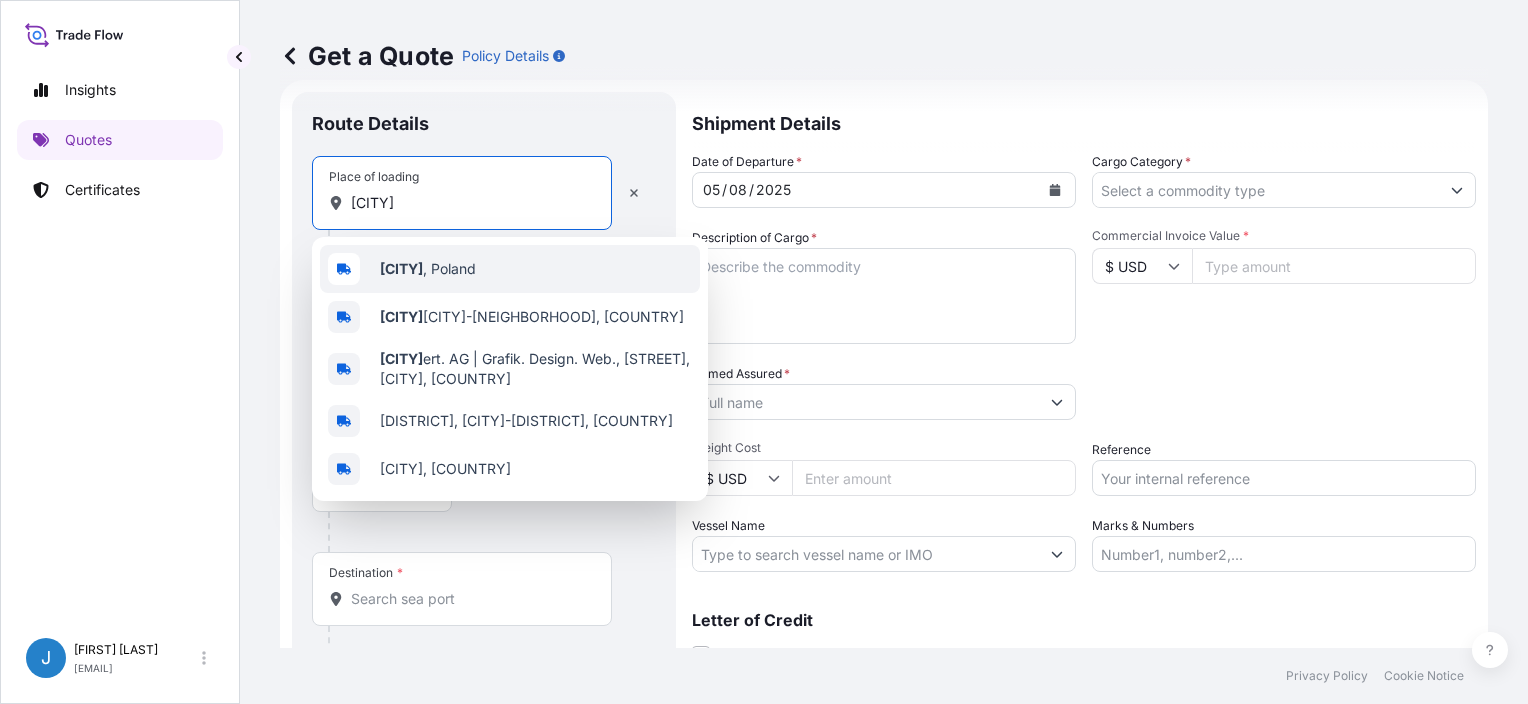 click on "[CITY] , [COUNTRY]" at bounding box center (428, 269) 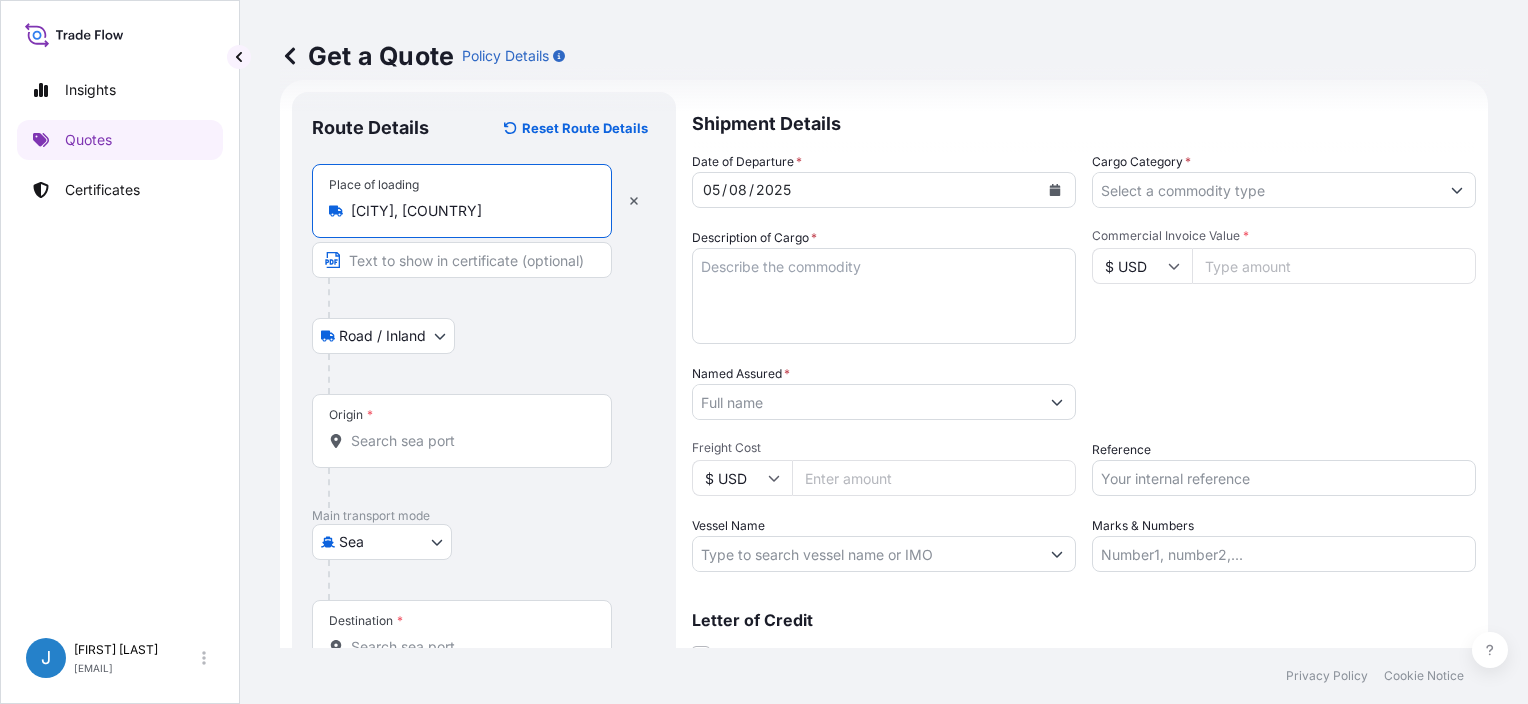 type on "[CITY], [COUNTRY]" 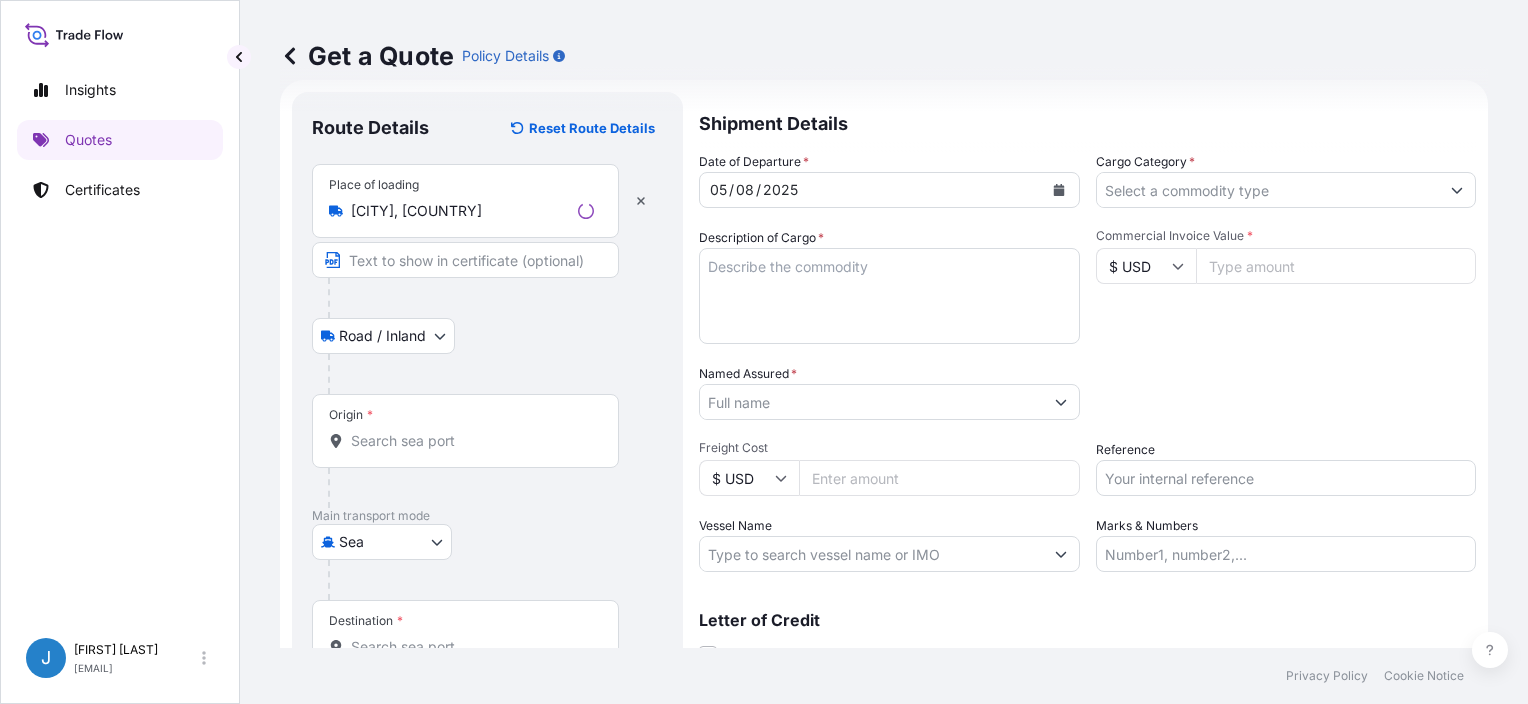click on "Origin *" at bounding box center [465, 431] 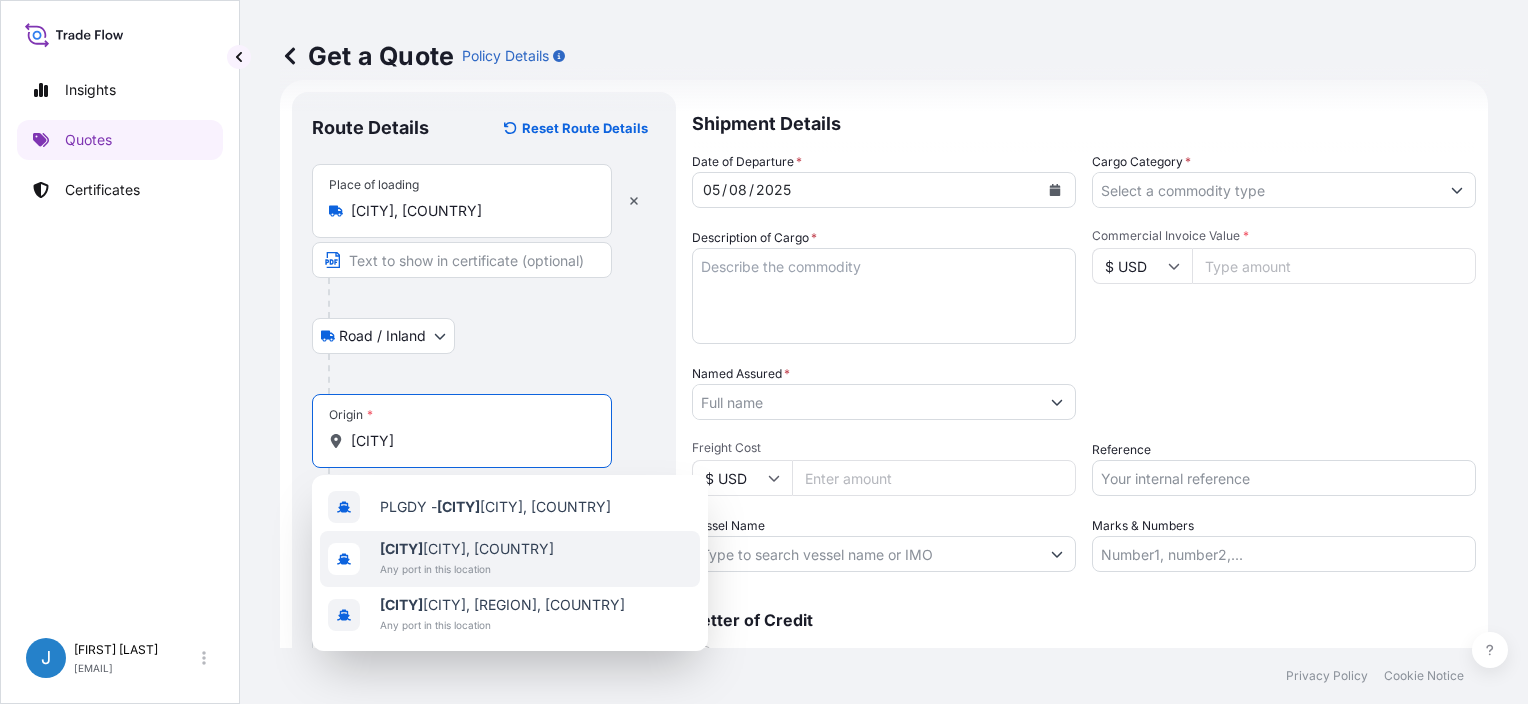 click on "[CITY] , [COUNTRY]" at bounding box center (467, 549) 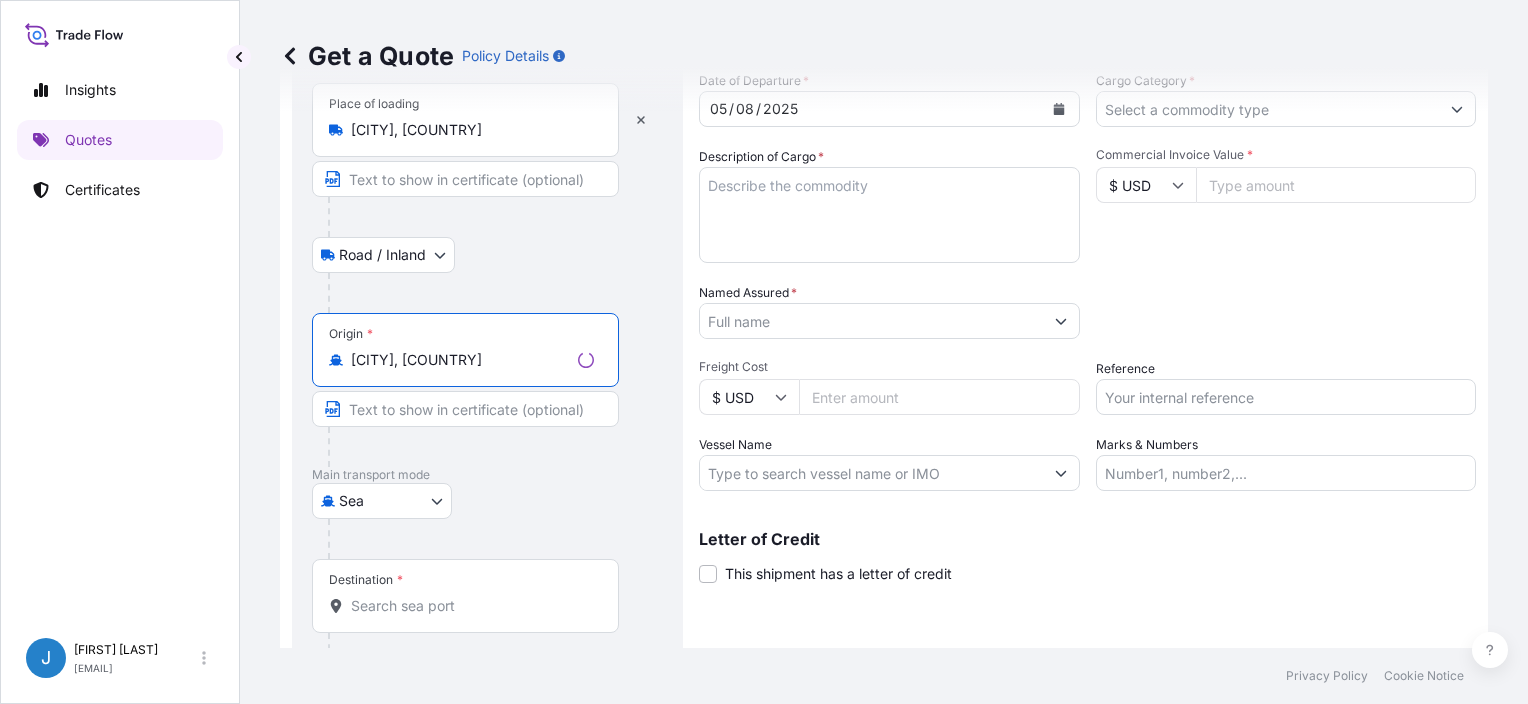 scroll, scrollTop: 200, scrollLeft: 0, axis: vertical 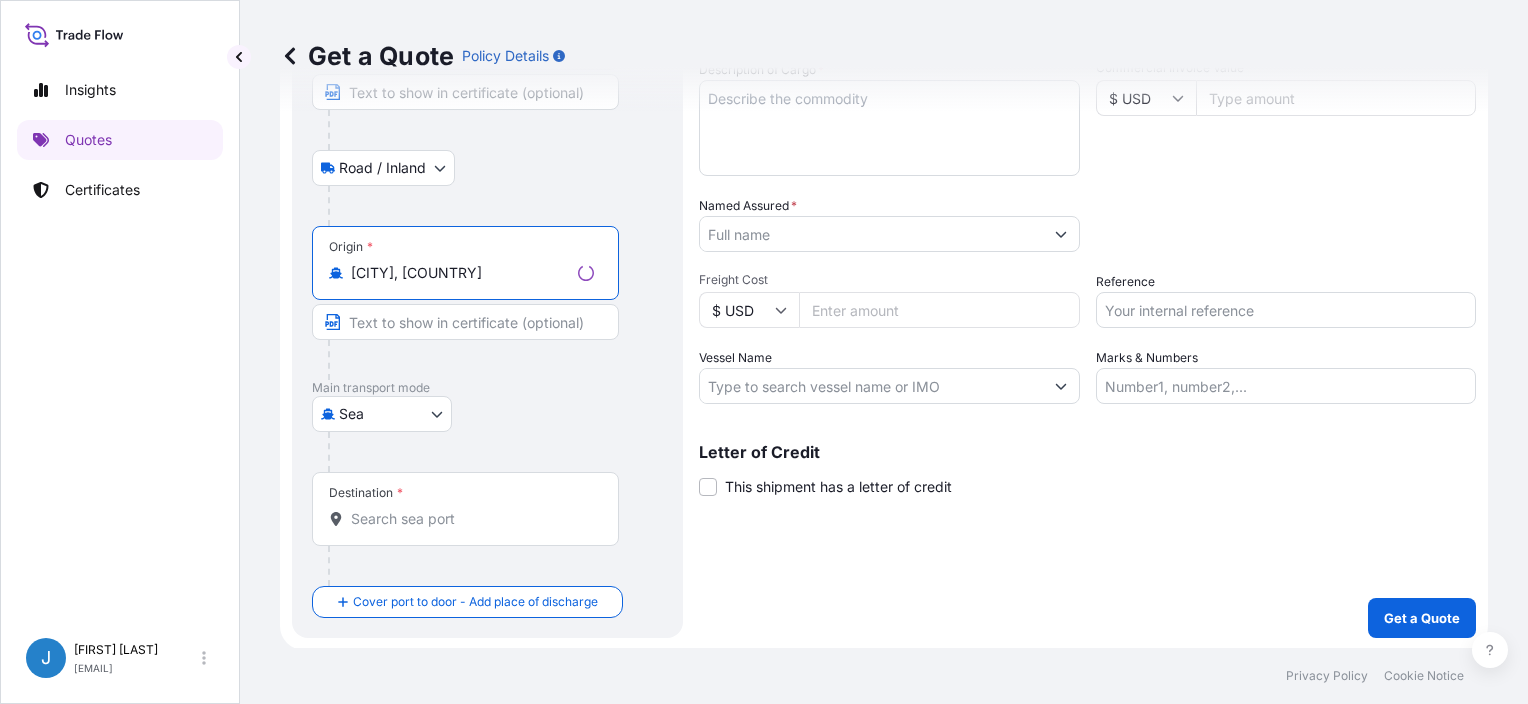 type on "[CITY], [COUNTRY]" 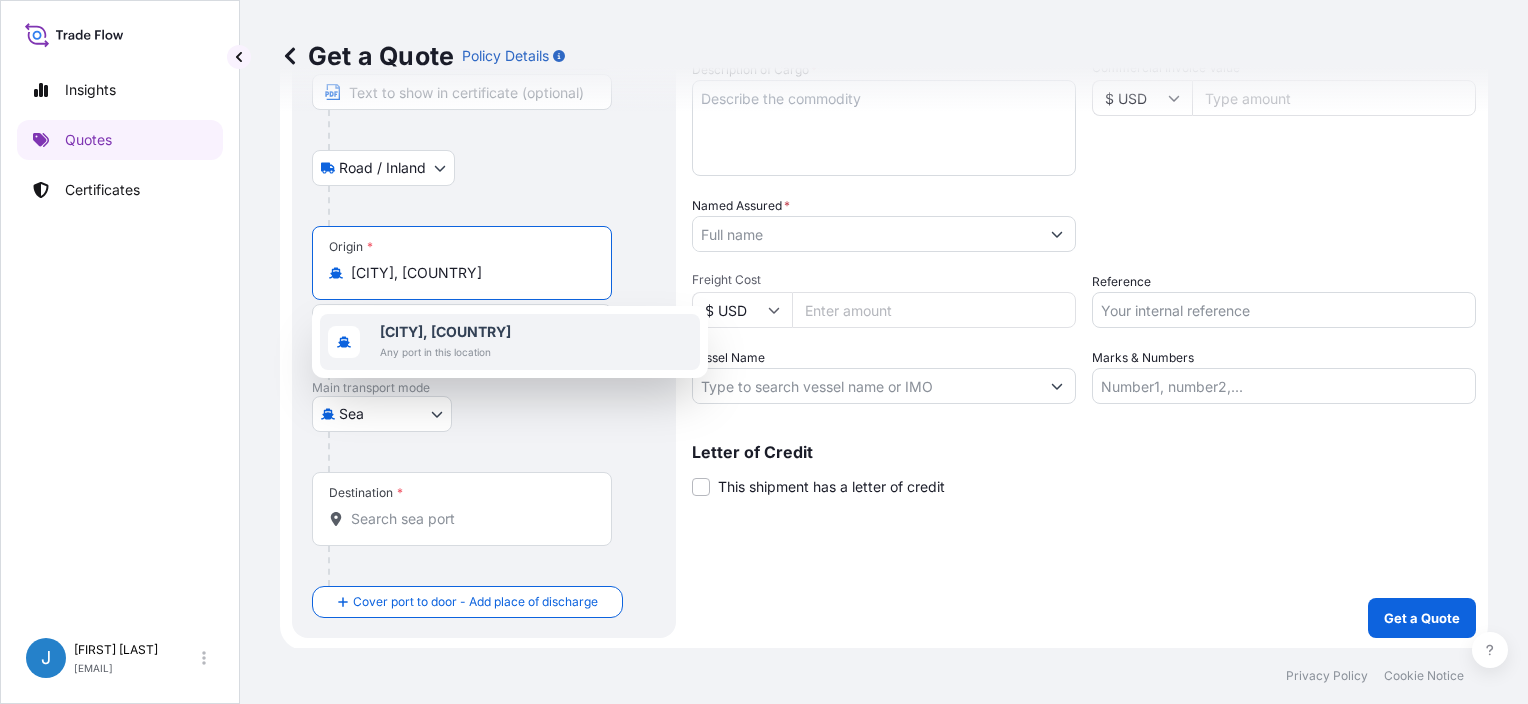 click on "Destination *" at bounding box center (469, 519) 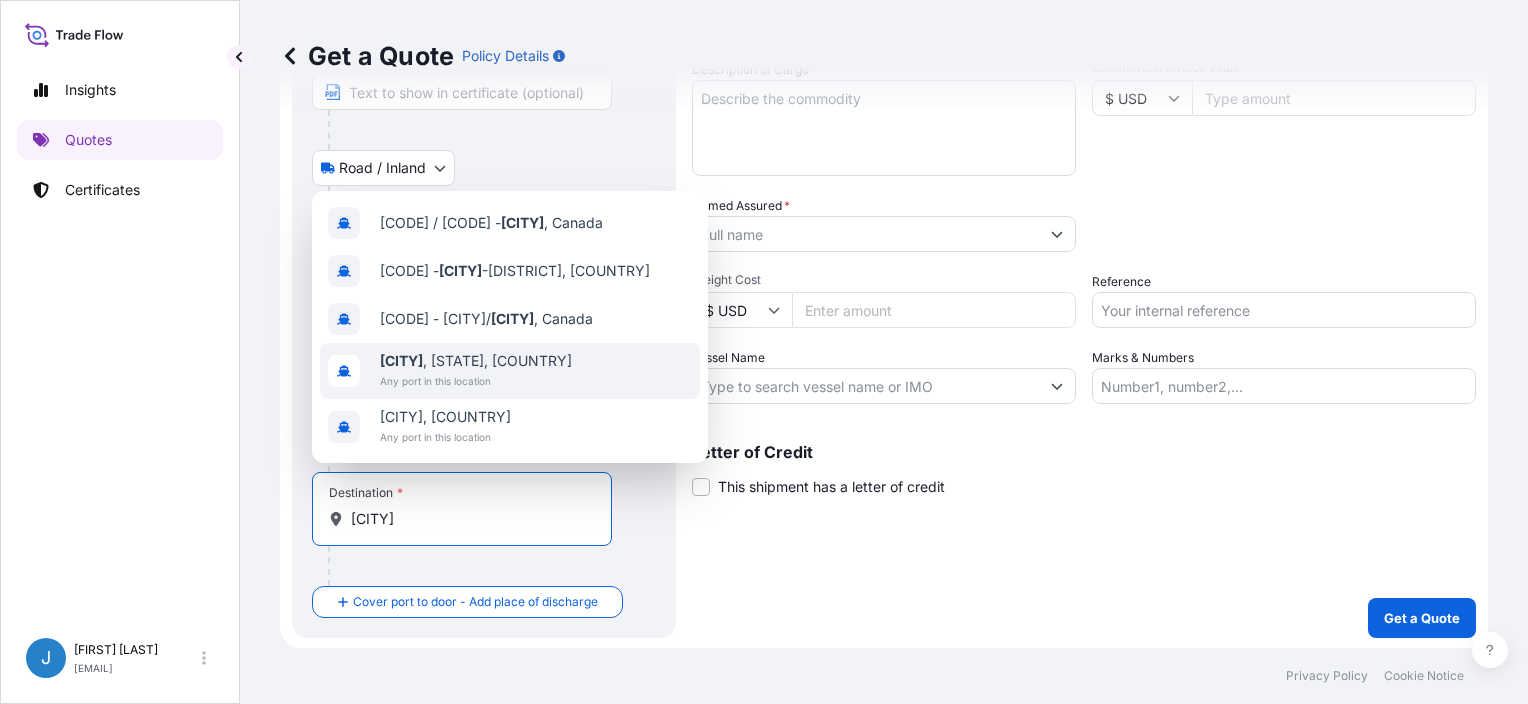 click on "Any port in this location" at bounding box center [476, 381] 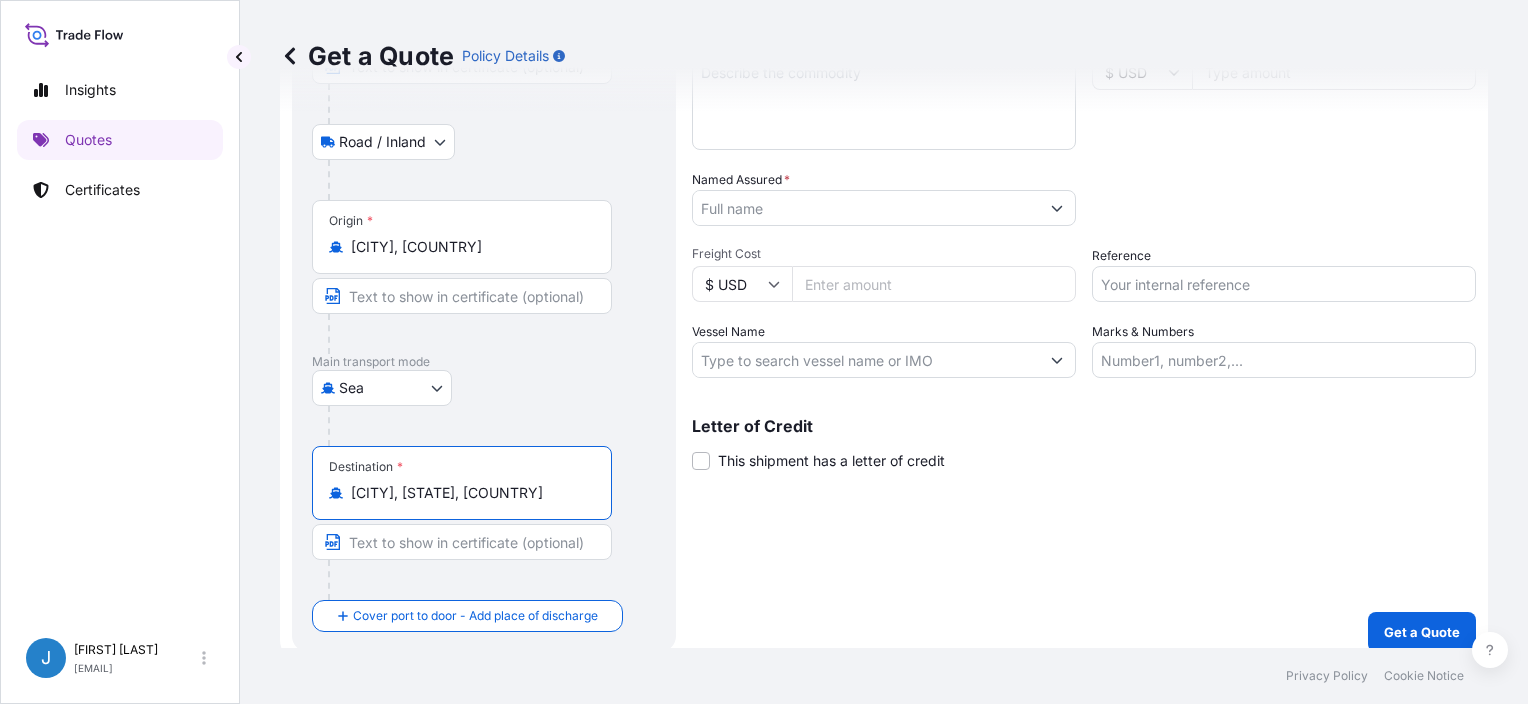 scroll, scrollTop: 240, scrollLeft: 0, axis: vertical 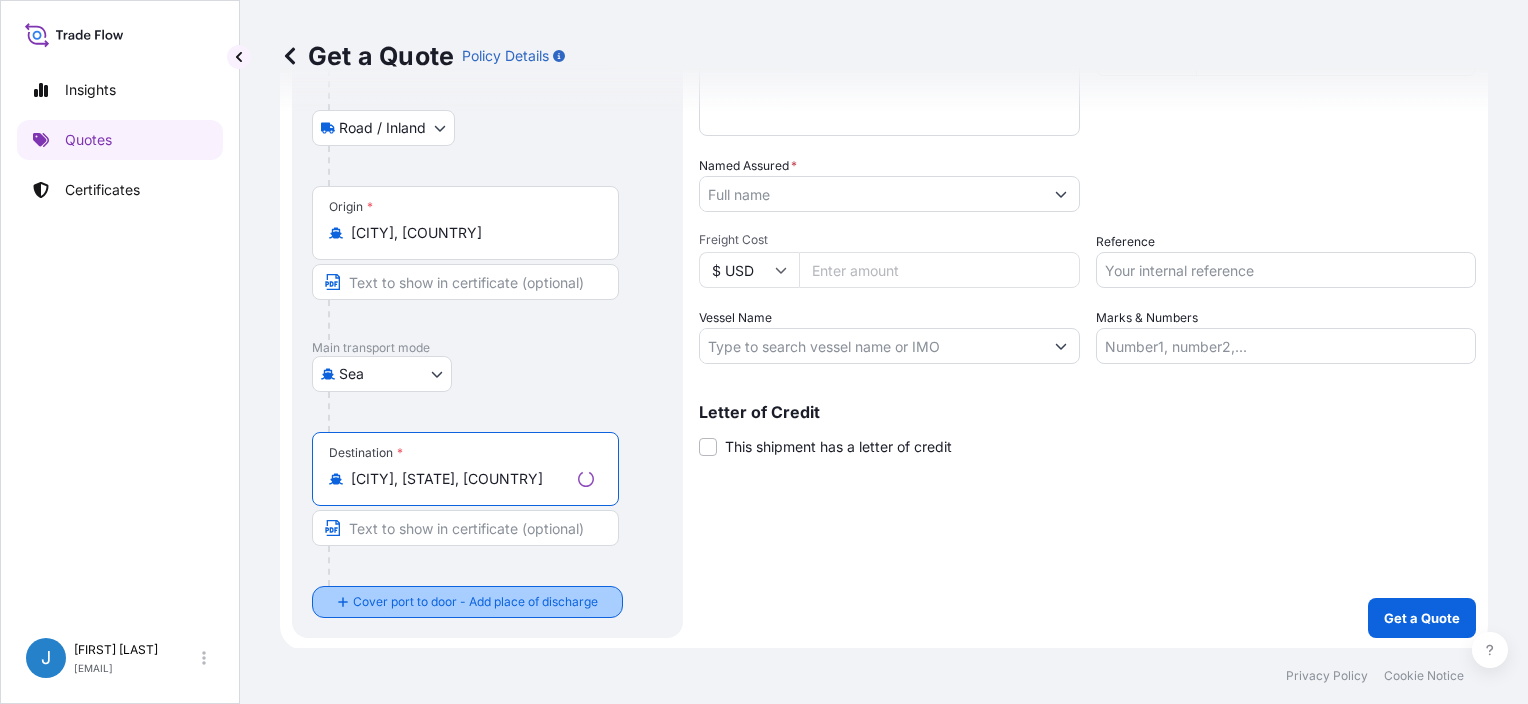 type on "[CITY], [STATE], [COUNTRY]" 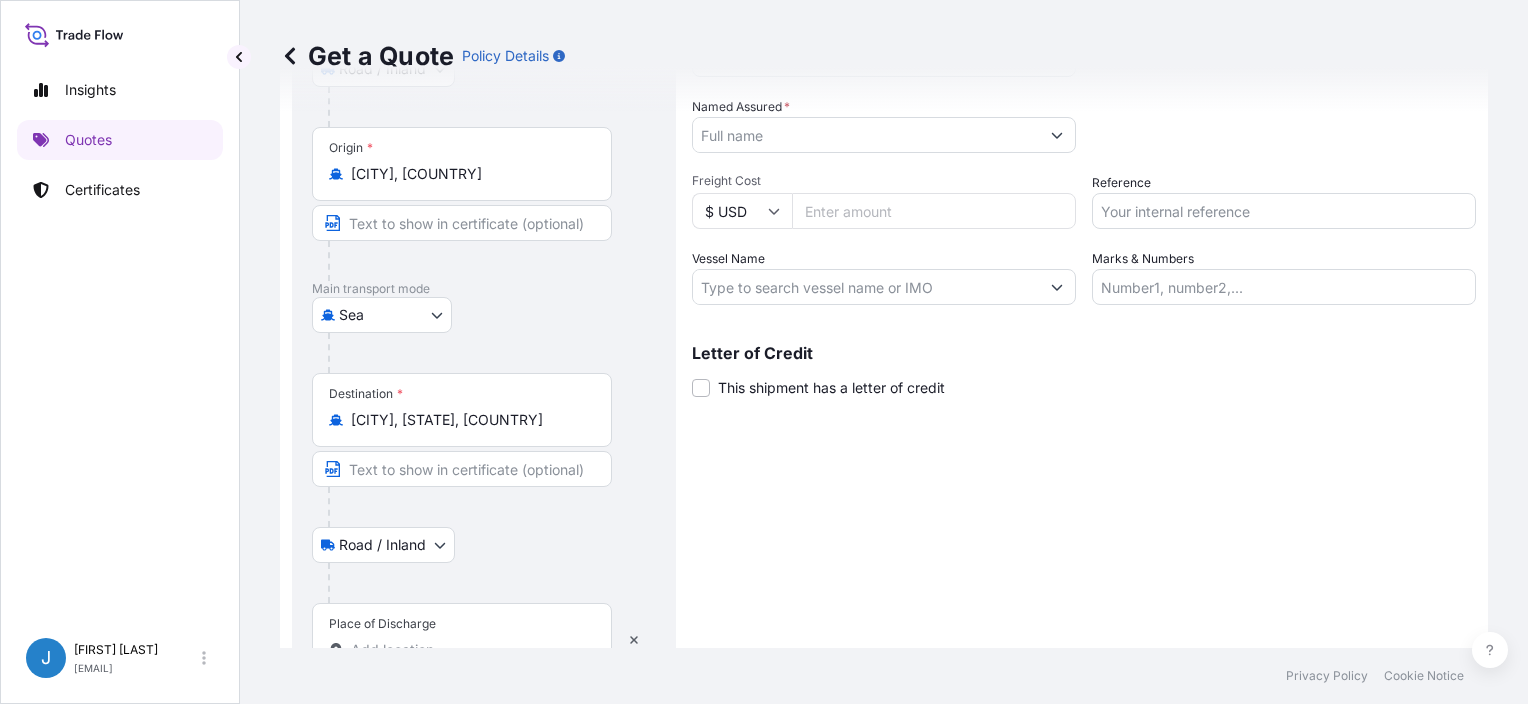 scroll, scrollTop: 358, scrollLeft: 0, axis: vertical 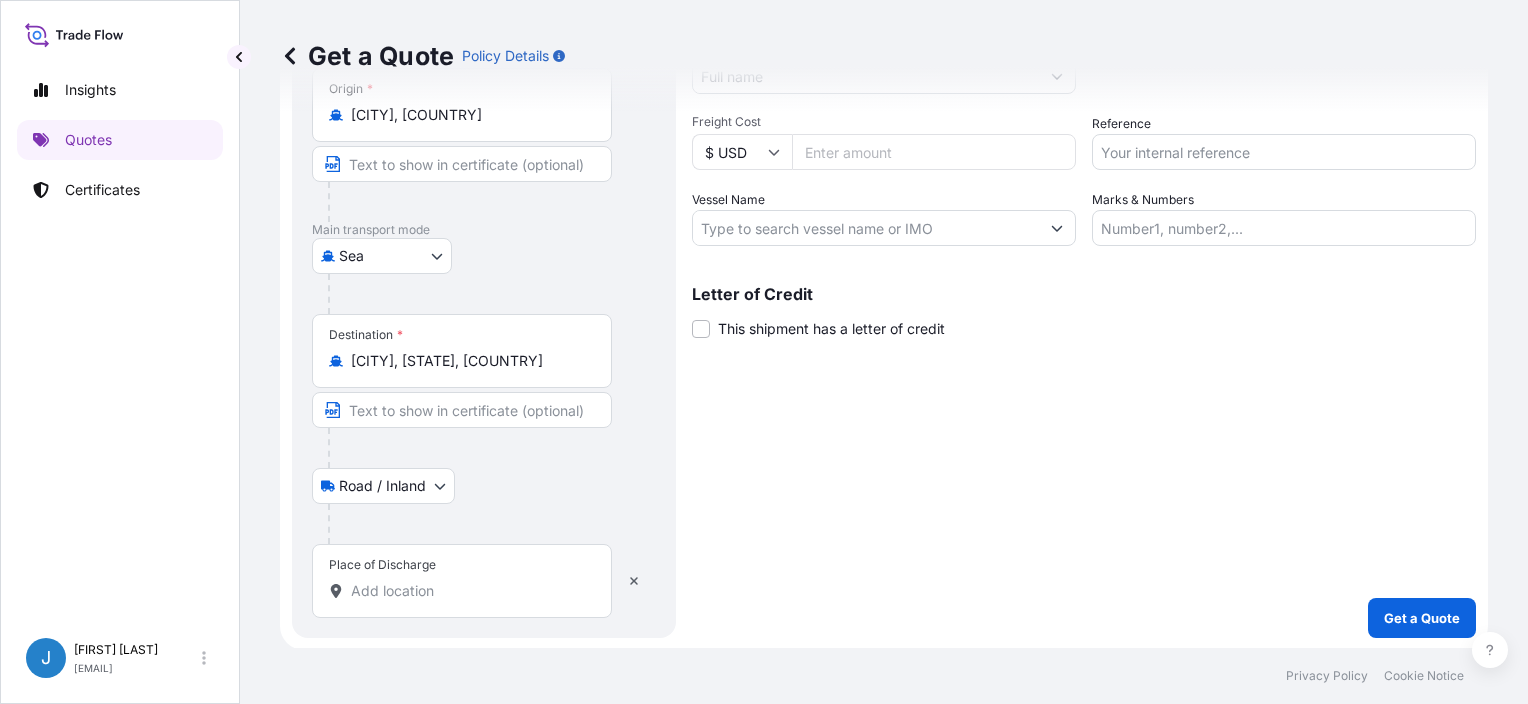 click on "Place of Discharge" at bounding box center [462, 581] 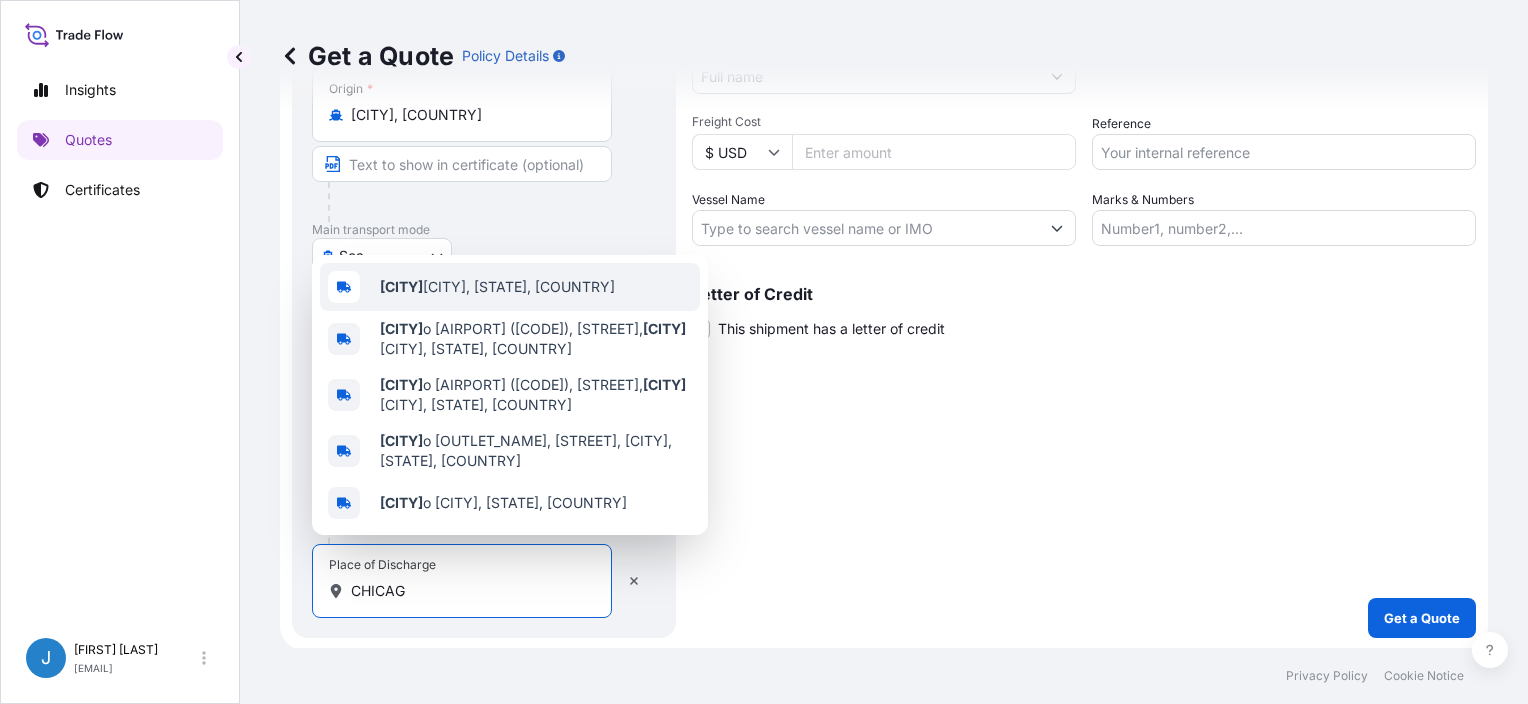 click on "[CITY], [STATE], [COUNTRY]" at bounding box center [497, 287] 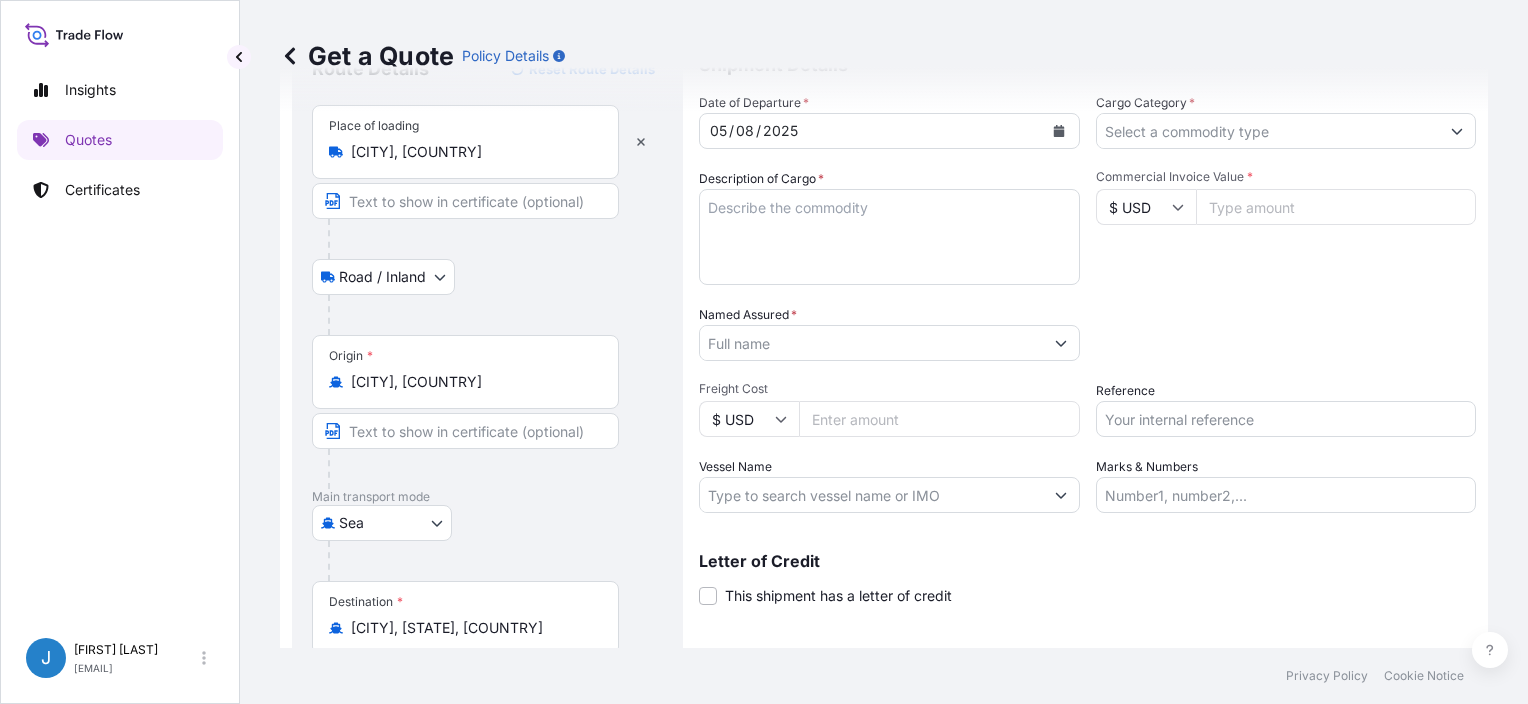 scroll, scrollTop: 0, scrollLeft: 0, axis: both 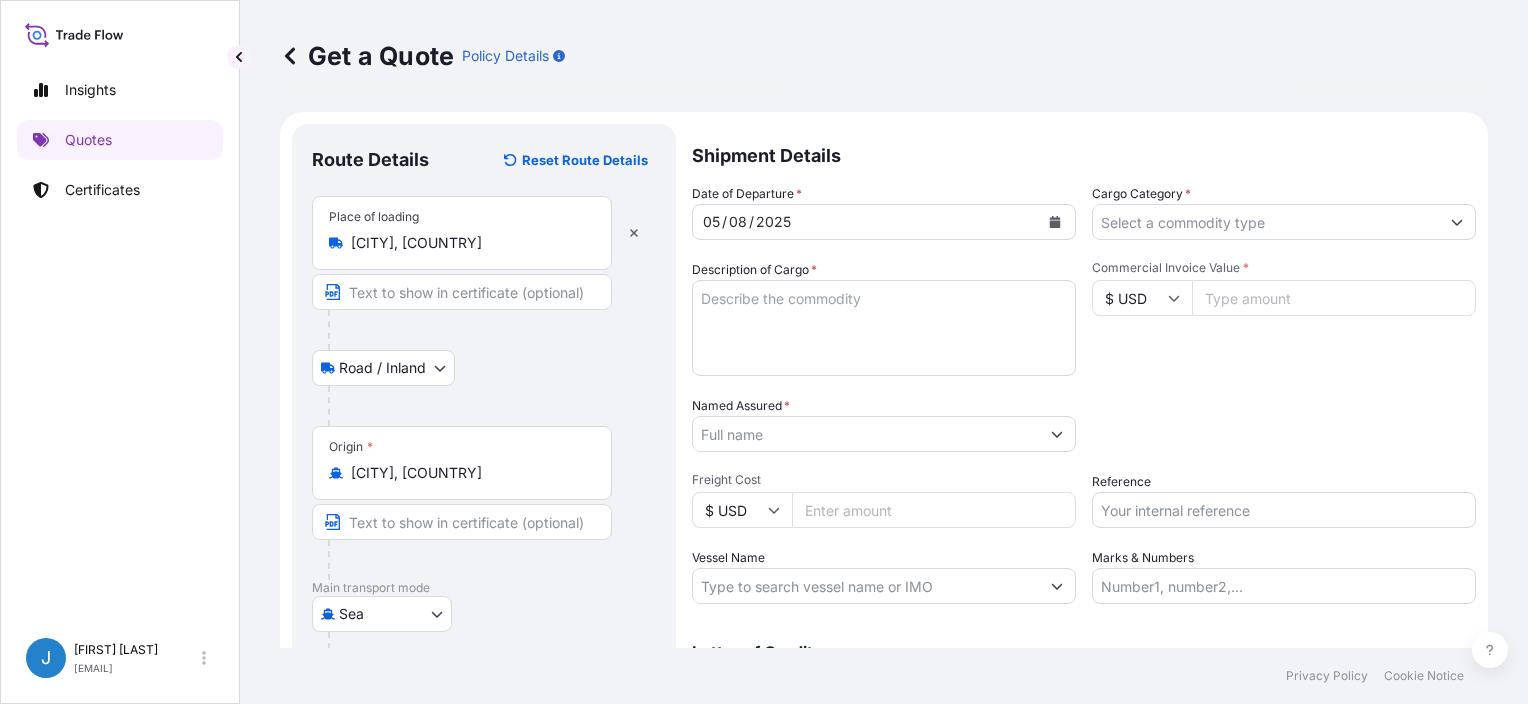 type on "[CITY], [STATE], [COUNTRY]" 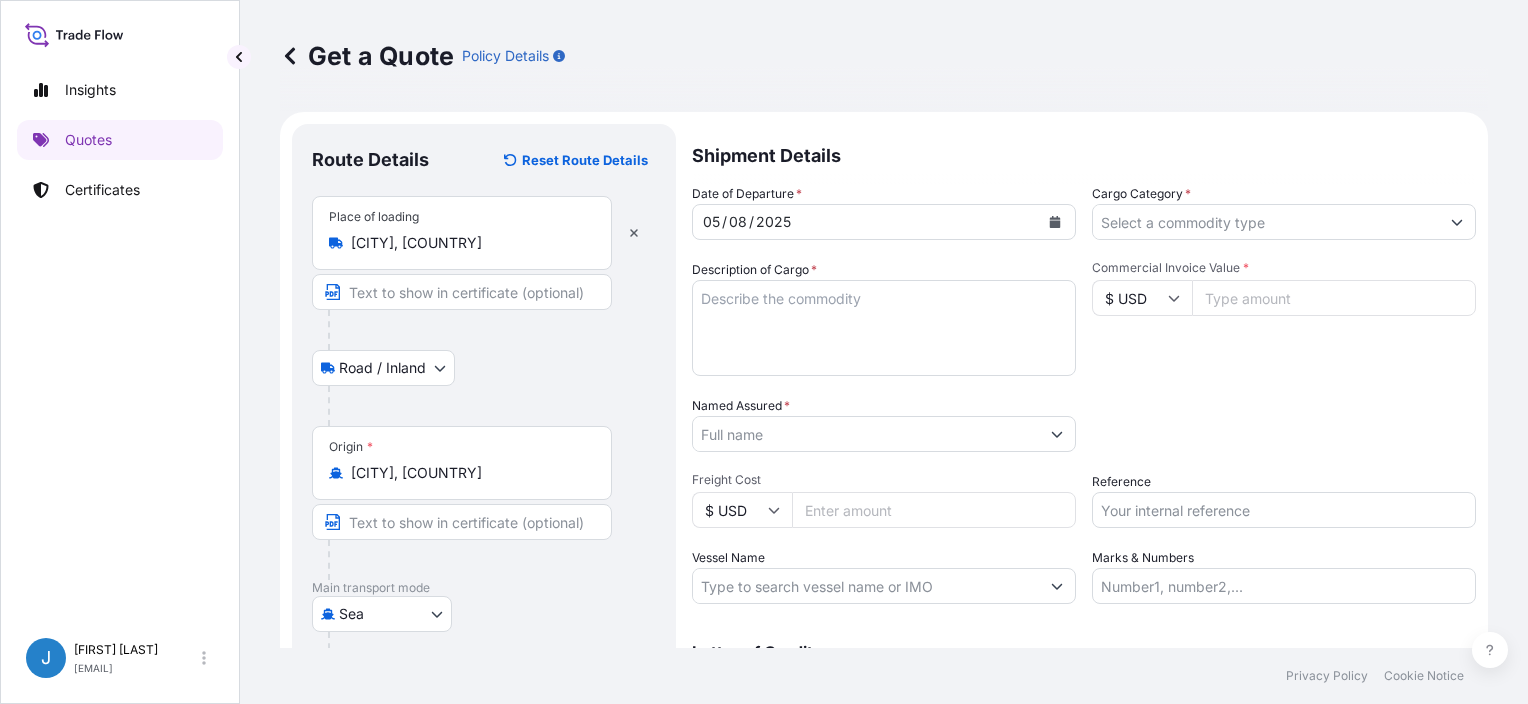 click on "Description of Cargo *" at bounding box center (884, 328) 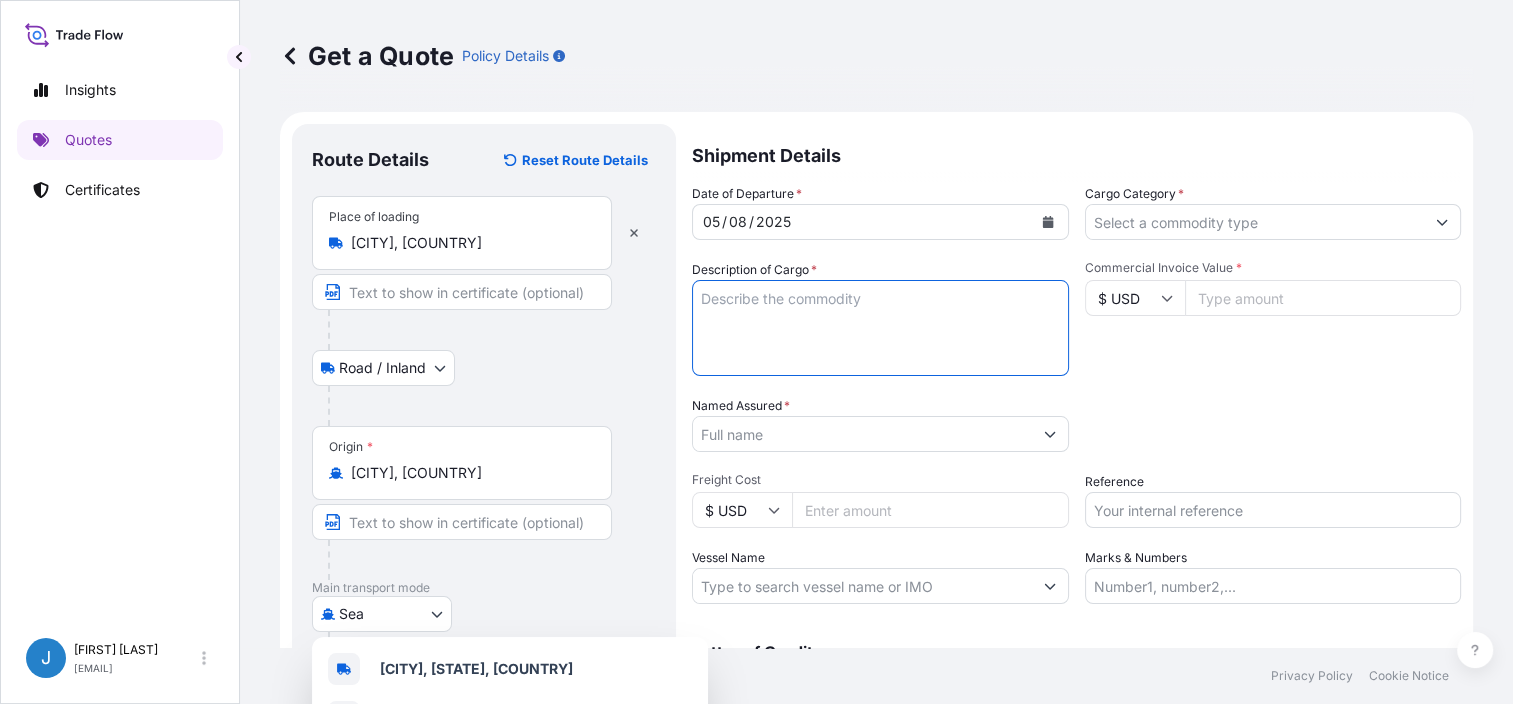 paste on "FROZEN BREAD
NET WEIGHT: 7056.00 KGS" 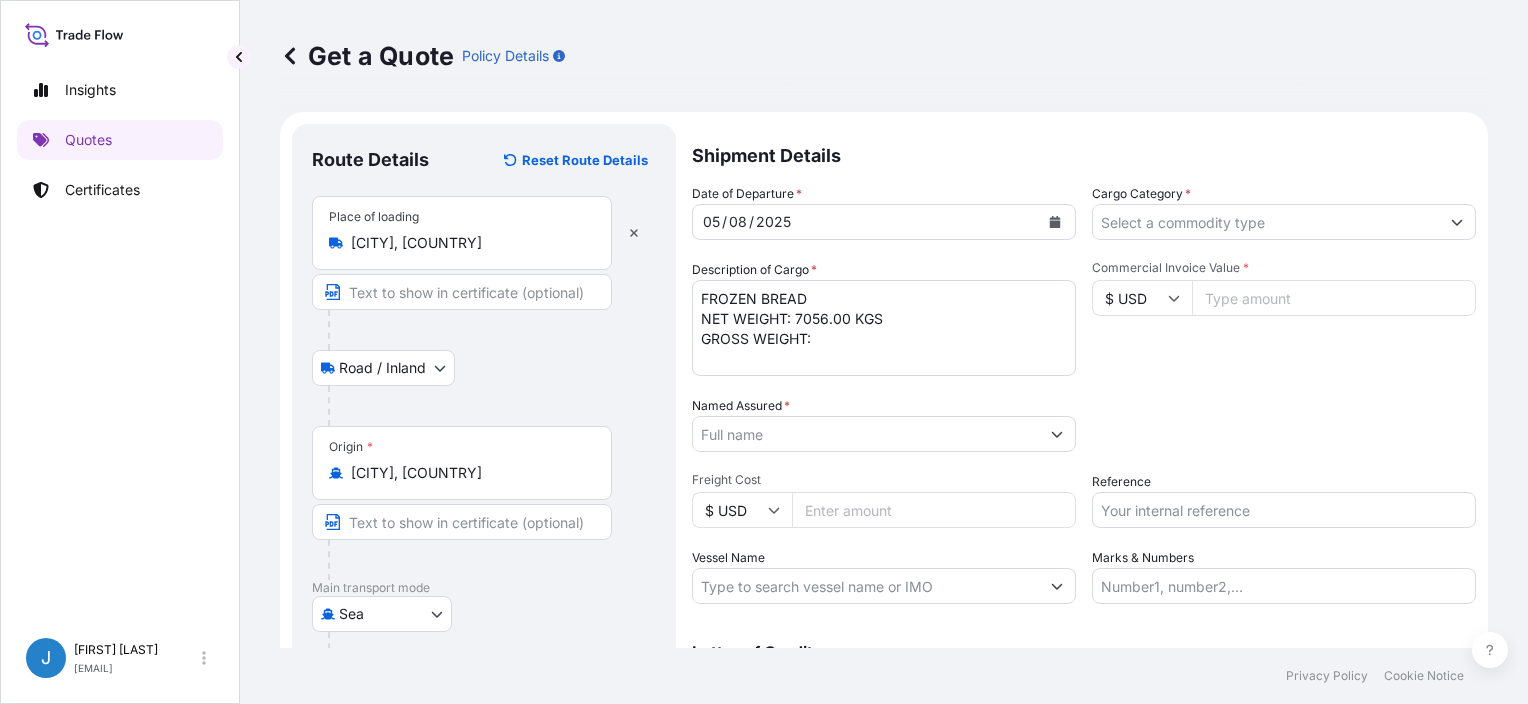 click on "FROZEN BREAD
NET WEIGHT: 7056.00 KGS
GROSS WEIGHT:" at bounding box center (884, 328) 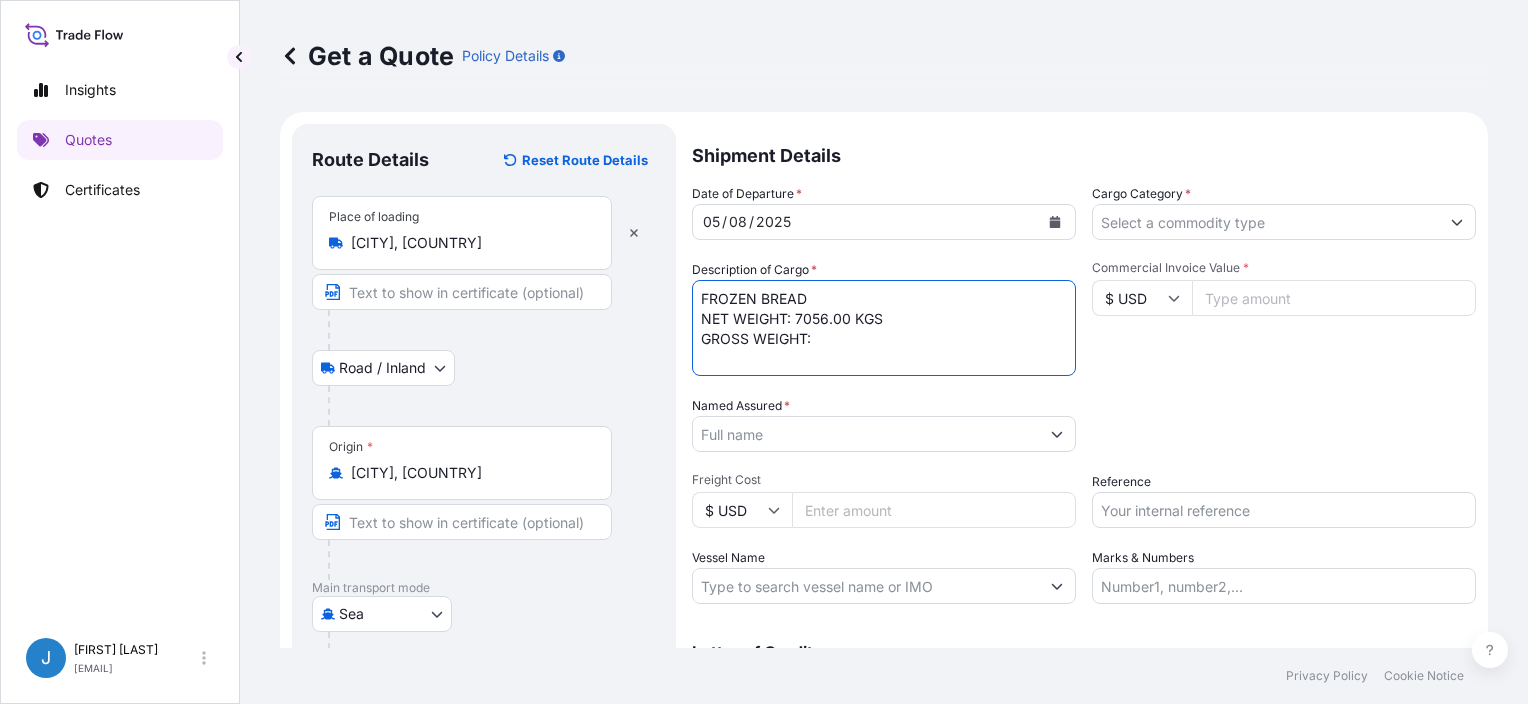 paste on "7855.68" 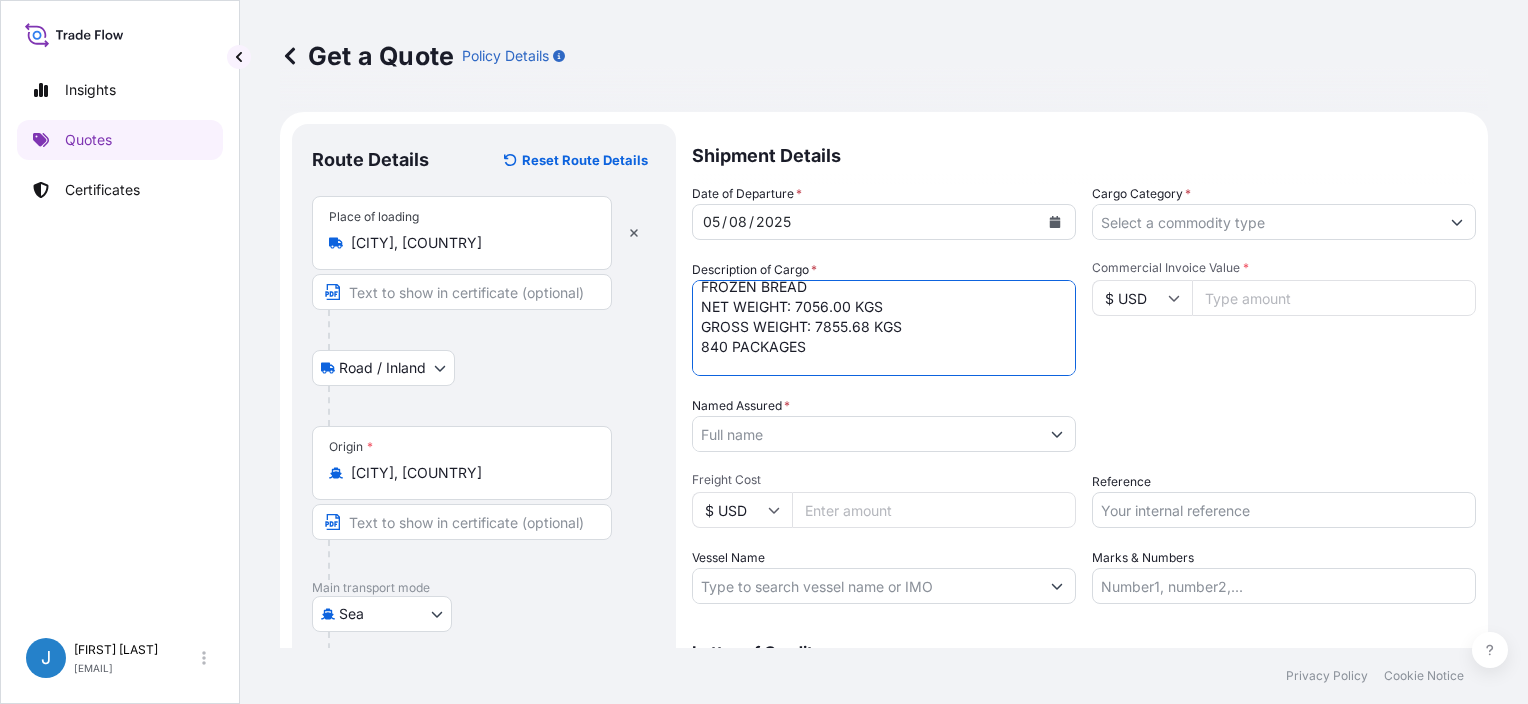 scroll, scrollTop: 32, scrollLeft: 0, axis: vertical 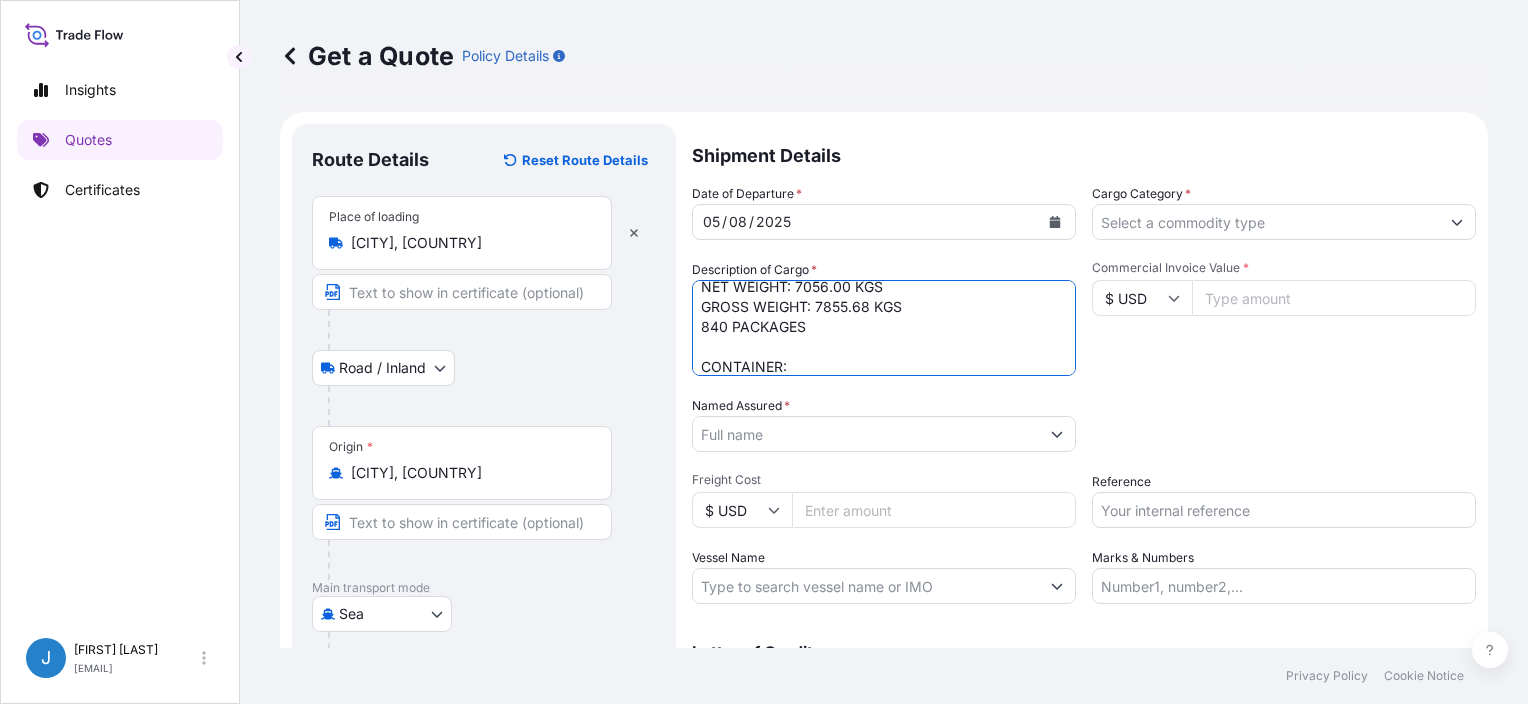 click on "FROZEN BREAD
NET WEIGHT: 7056.00 KGS
GROSS WEIGHT: 7855.68 KGS
840 PACKAGES
CONTAINER:" at bounding box center (884, 328) 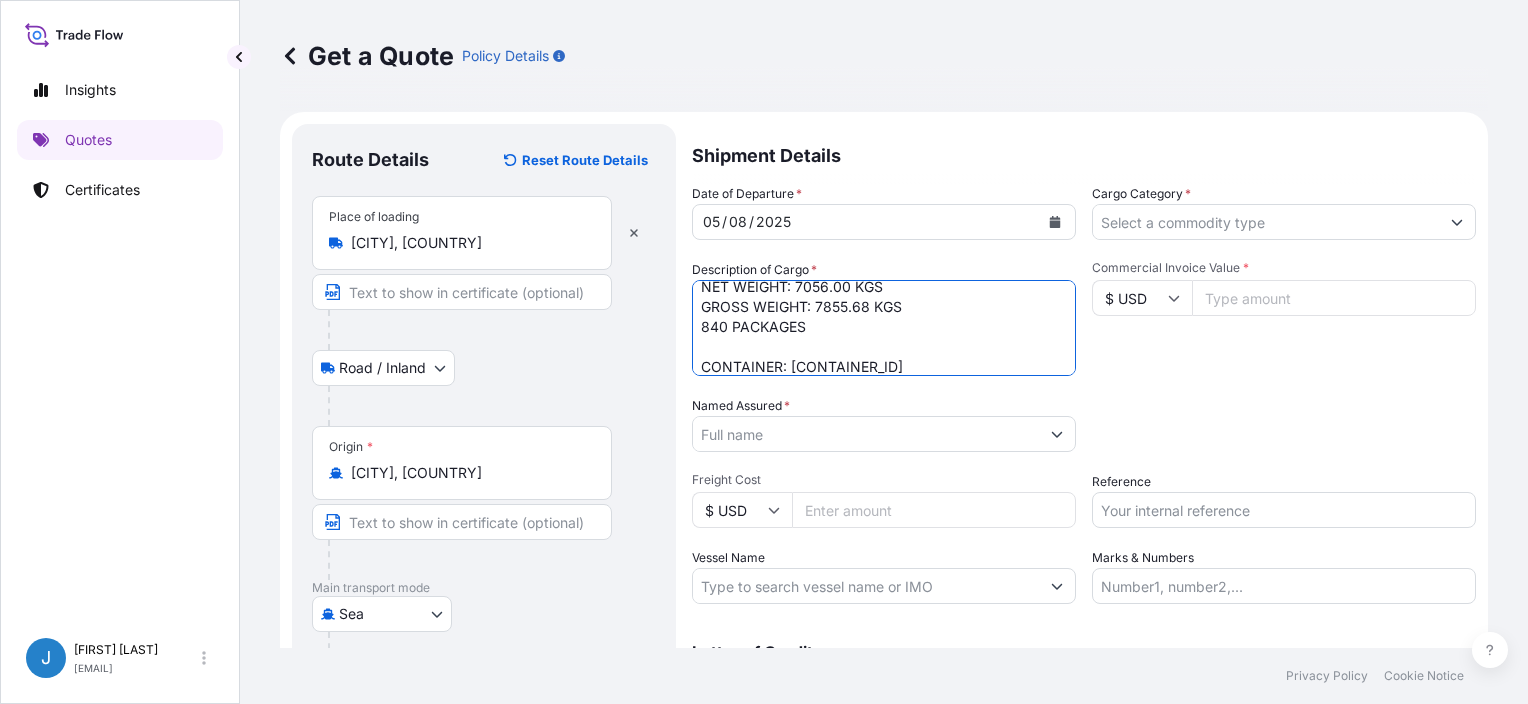 type on "FROZEN BREAD
NET WEIGHT: 7056.00 KGS
GROSS WEIGHT: 7855.68 KGS
840 PACKAGES
CONTAINER: [CONTAINER_ID]" 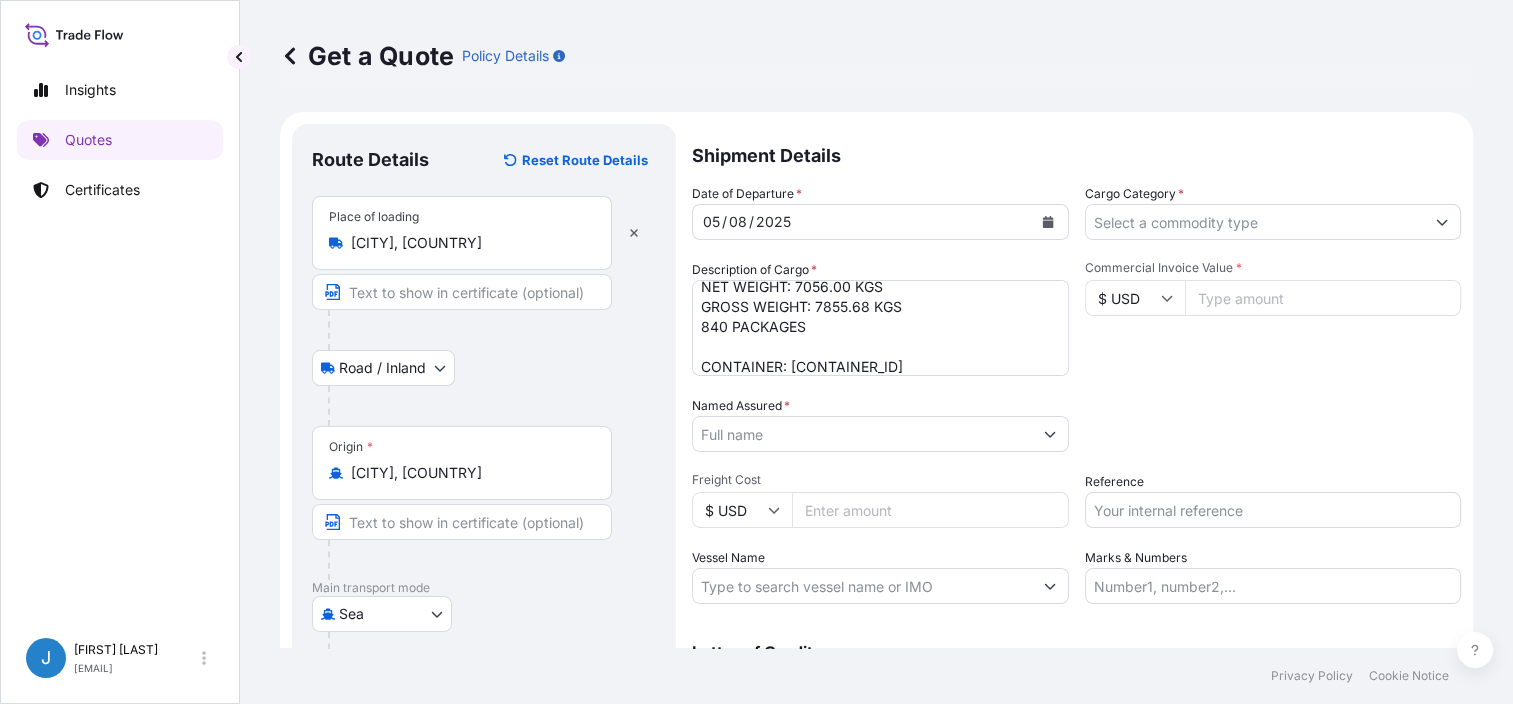 click on "Named Assured *" at bounding box center (862, 434) 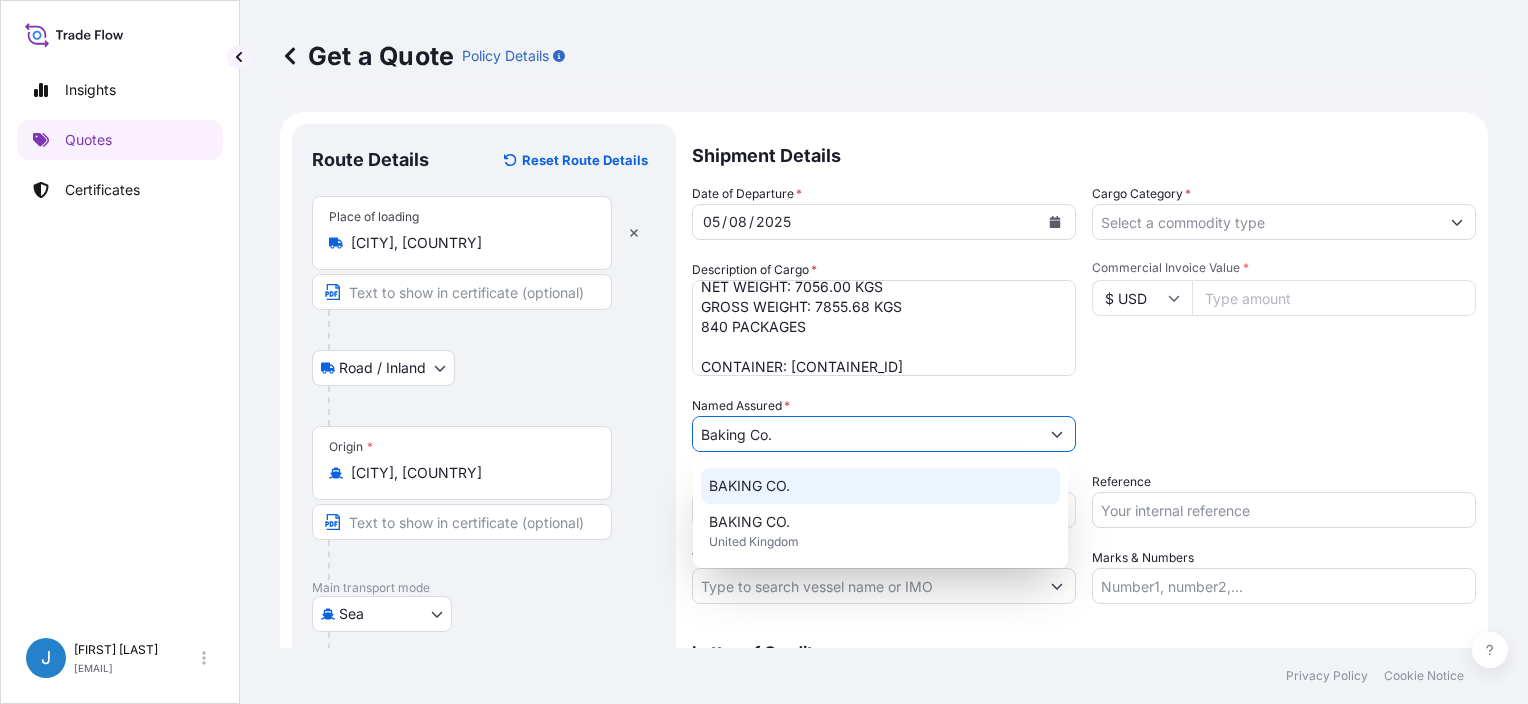 click on "BAKING CO." at bounding box center (880, 486) 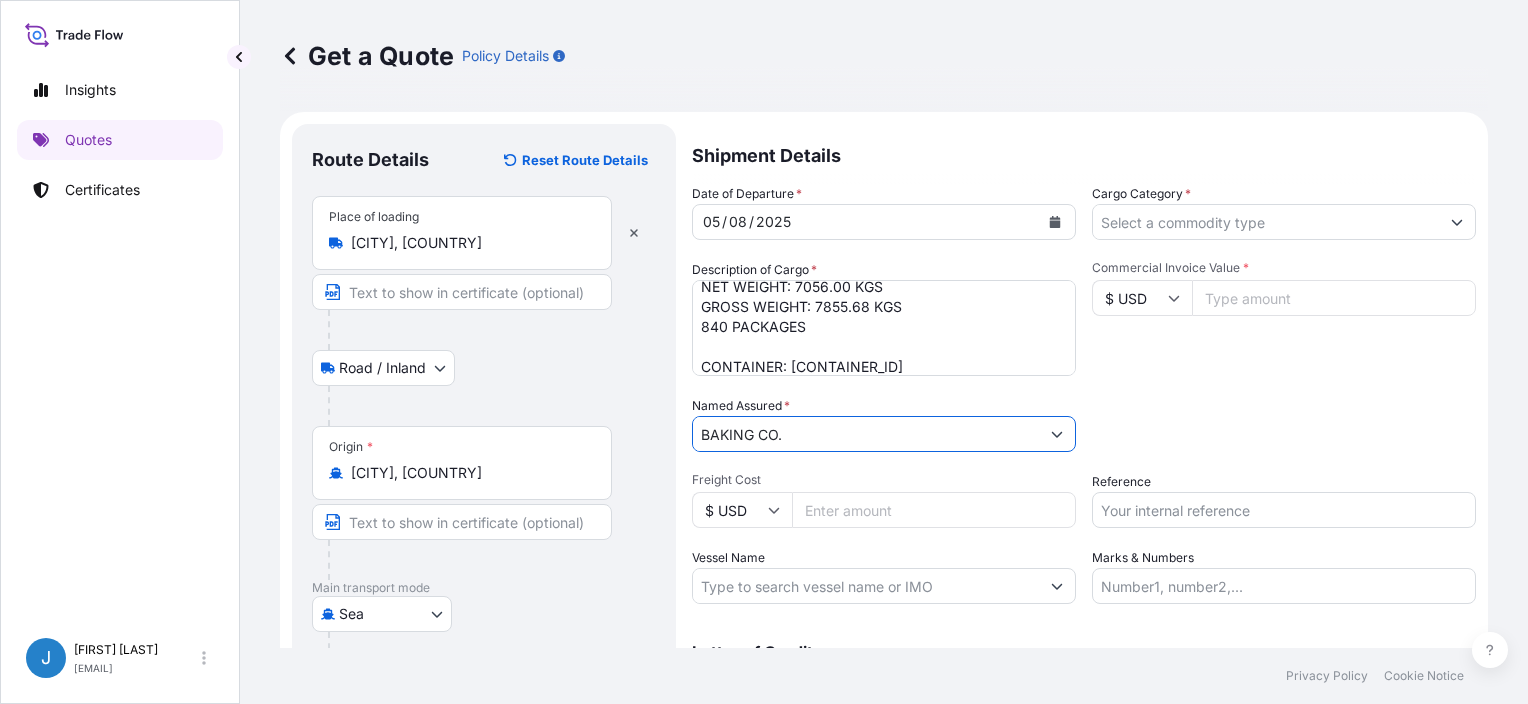 type on "BAKING CO." 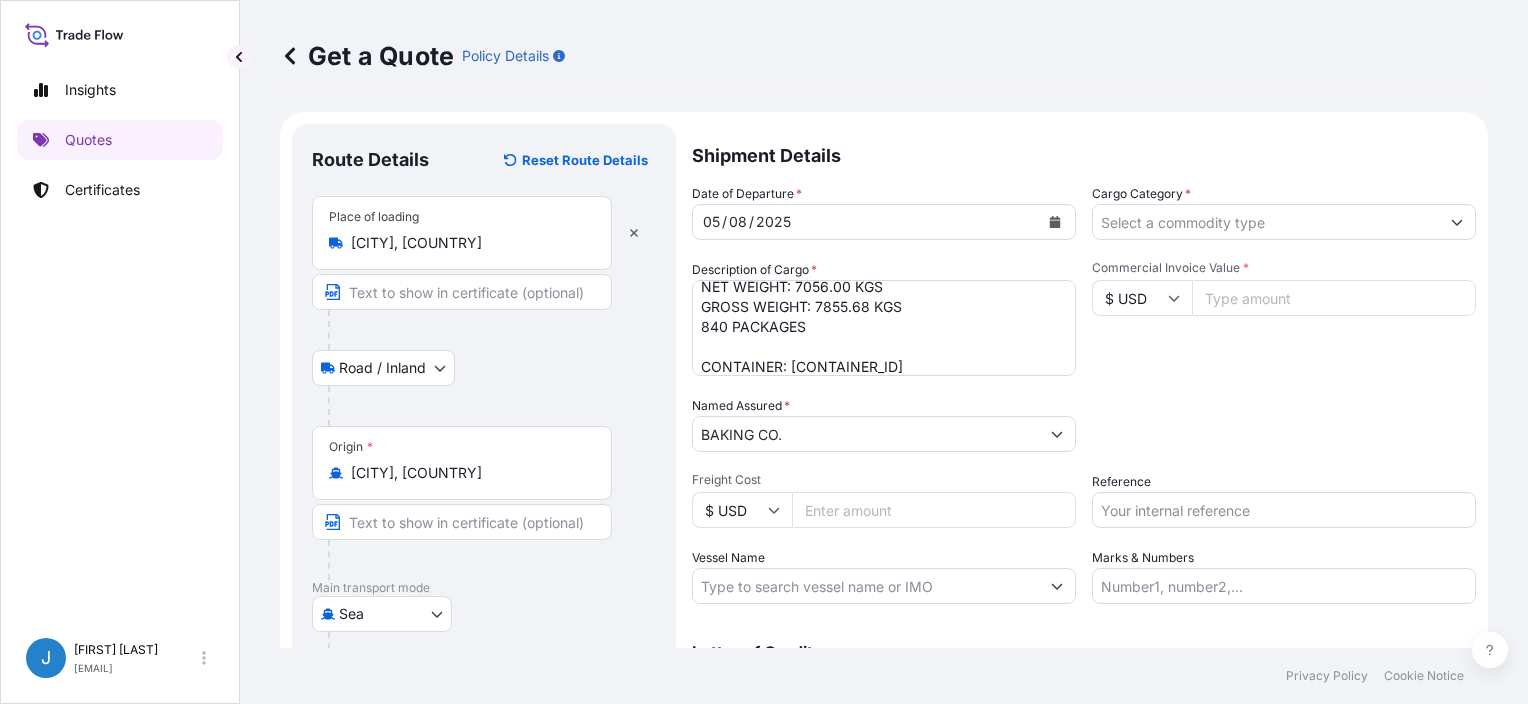 click on "Date of Departure * [DATE] Cargo Category * Description of Cargo * FROZEN BREAD
NET WEIGHT: 7056.00 KGS
GROSS WEIGHT: 7855.68 KGS
840 PACKAGES
CONTAINER: [CONTAINER_ID] Commercial Invoice Value   * $ USD Named Assured * BAKING CO. Packing Category Type to search a container mode Please select a primary mode of transportation first. Freight Cost   $ USD Reference Vessel Name Marks & Numbers" at bounding box center [1084, 394] 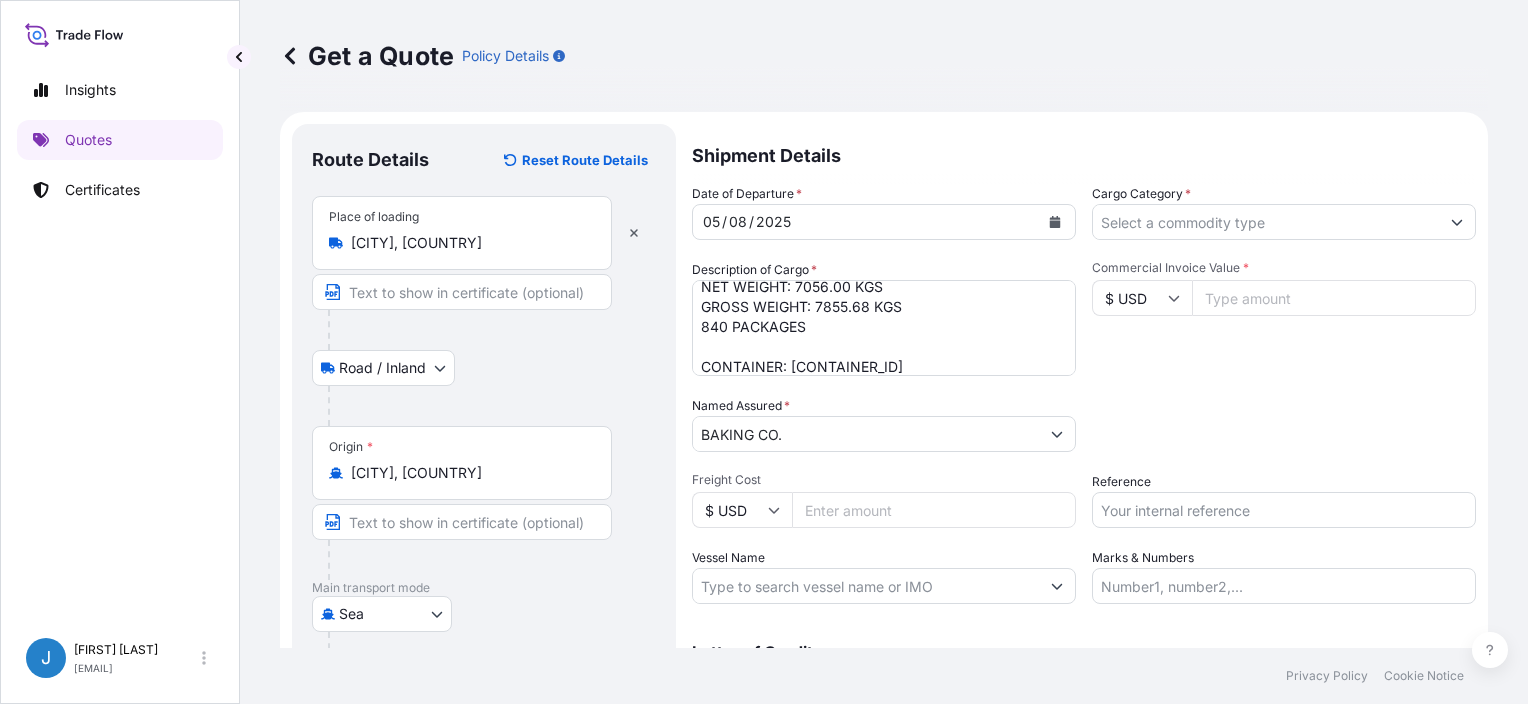 click on "Cargo Category *" at bounding box center (1266, 222) 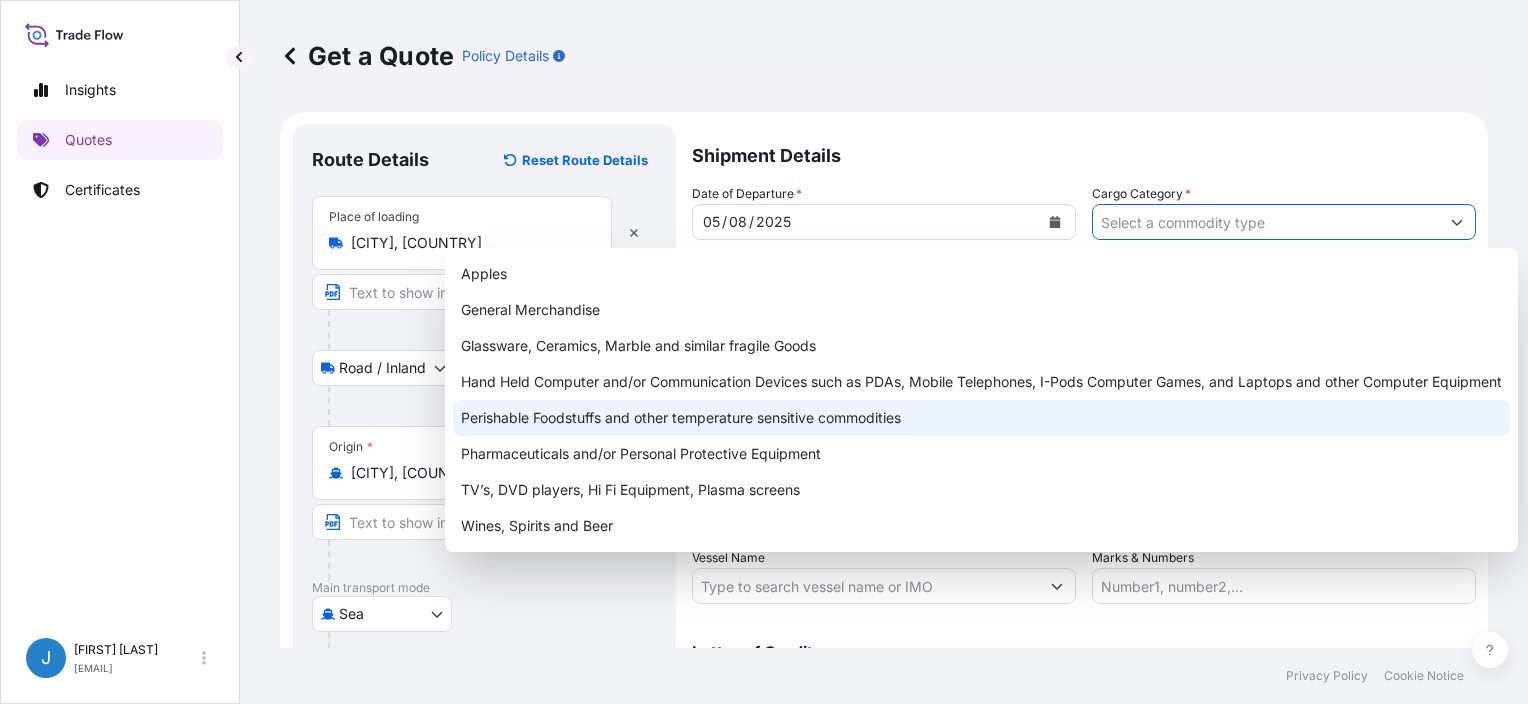 click on "Perishable Foodstuffs and other temperature sensitive commodities" at bounding box center (981, 418) 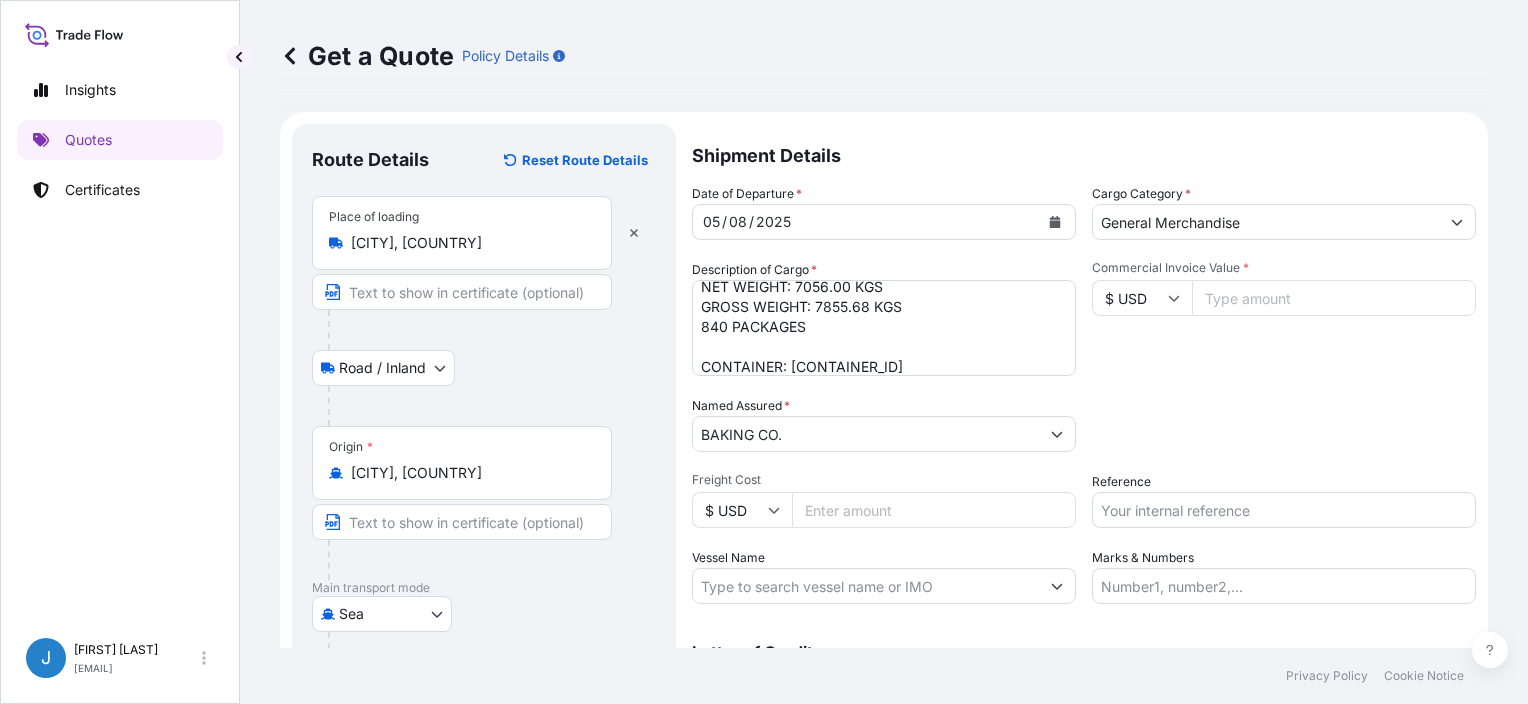 paste on "[PRICE]" 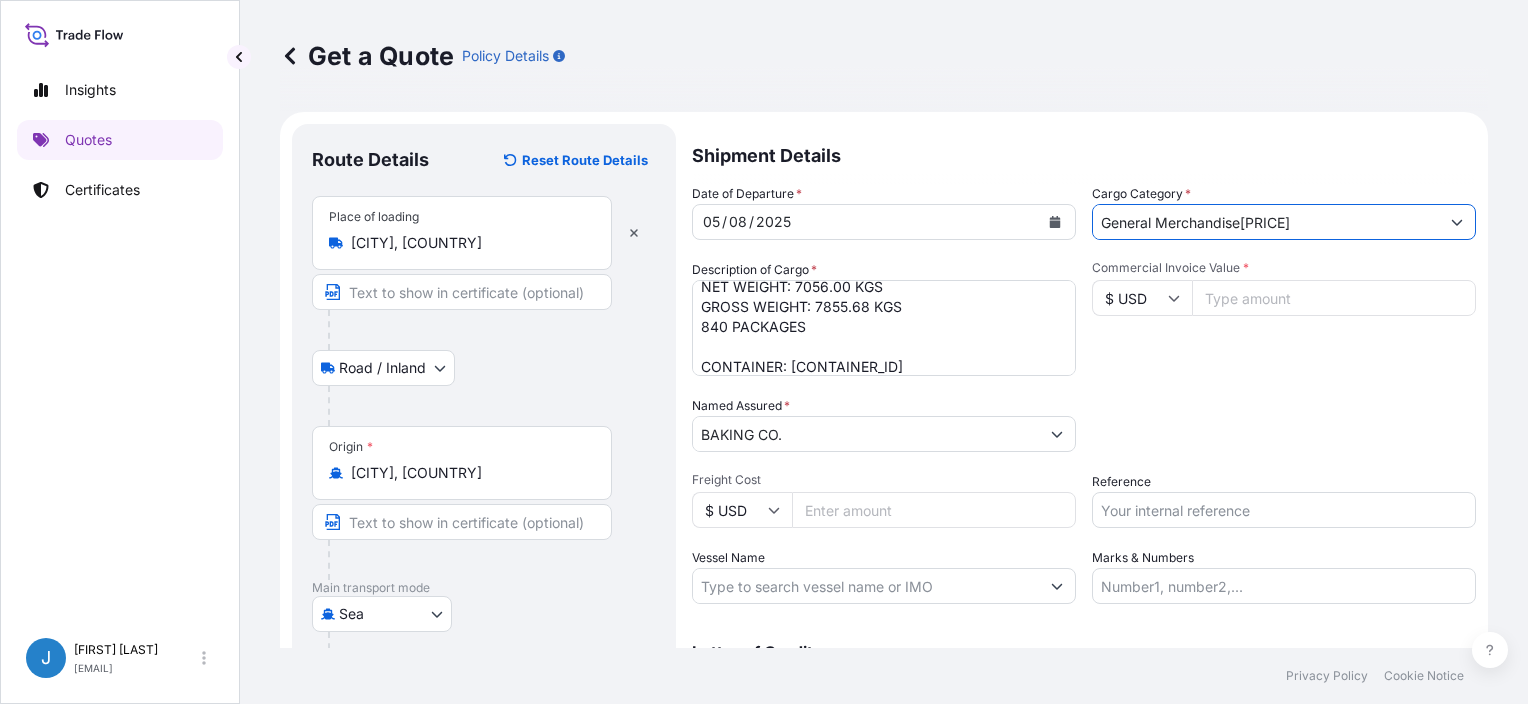 type on "General Merchandise" 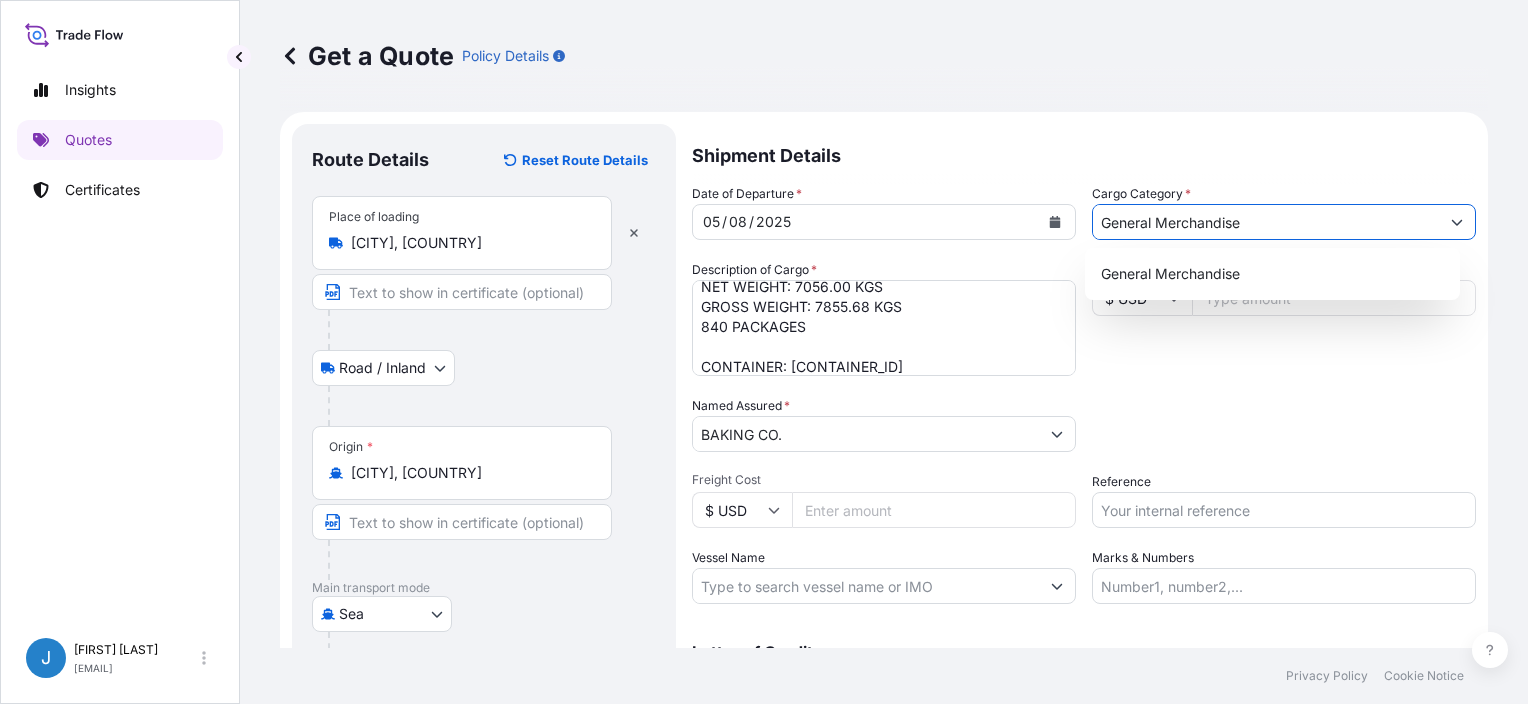 click on "Commercial Invoice Value   * $ USD" at bounding box center (1284, 318) 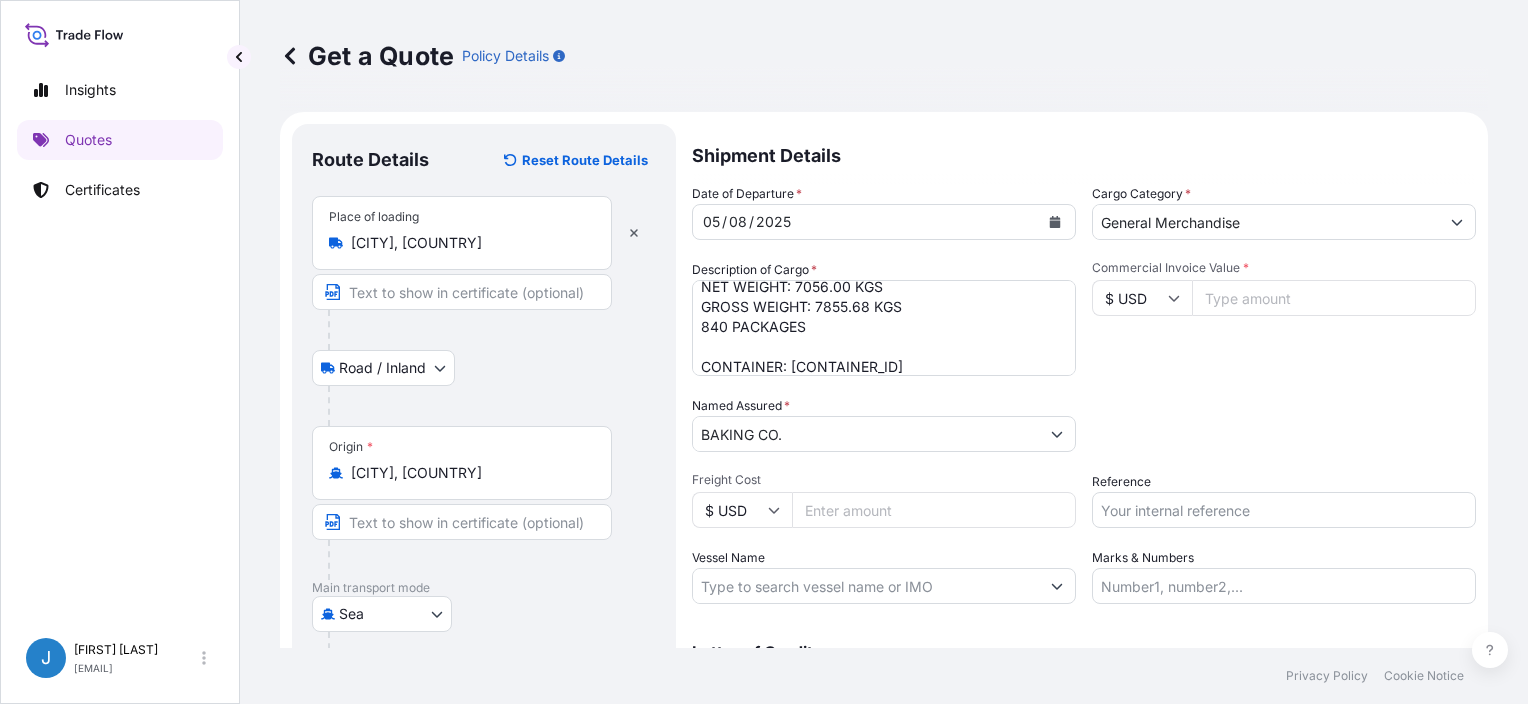 click on "Commercial Invoice Value   *" at bounding box center [1334, 298] 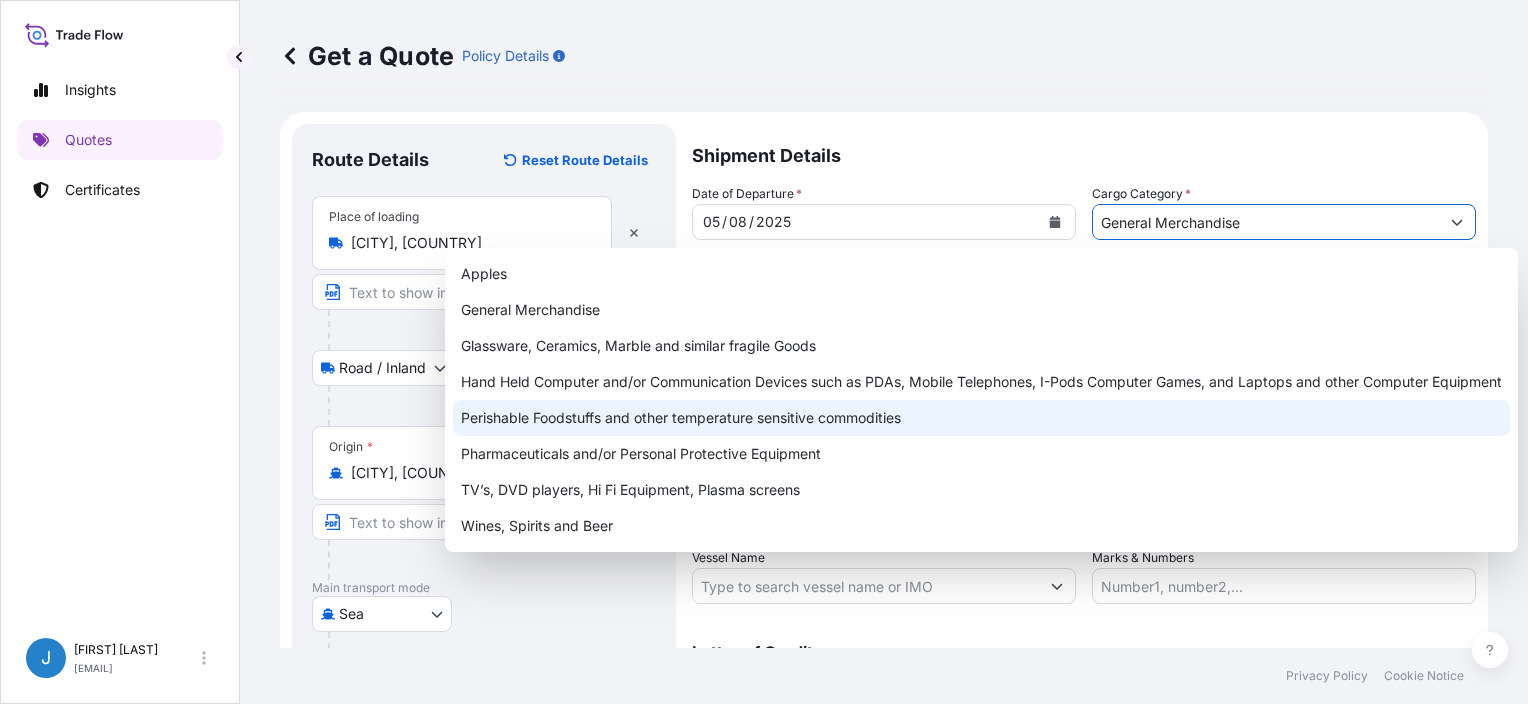 click on "Perishable Foodstuffs and other temperature sensitive commodities" at bounding box center (981, 418) 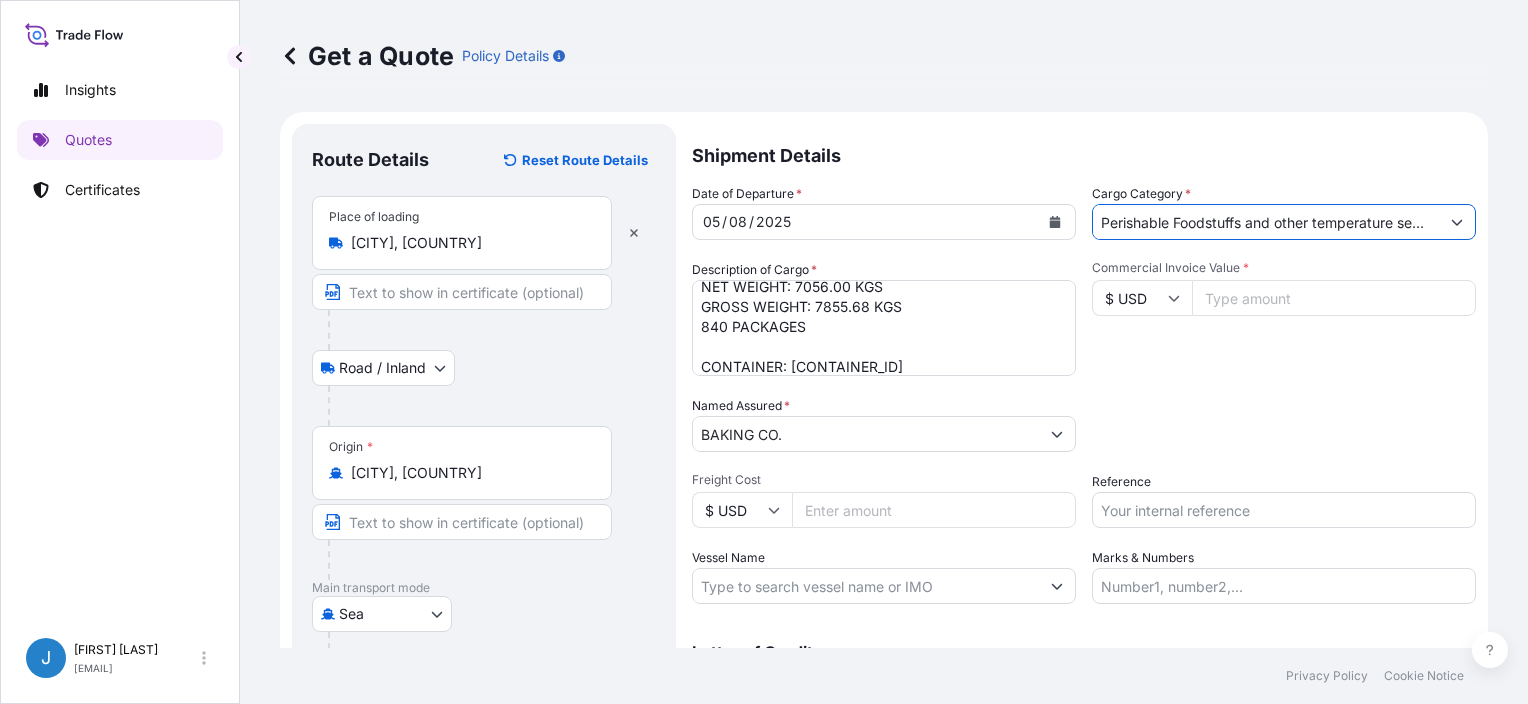 click on "Date of Departure * [DATE] Cargo Category * Perishable Foodstuffs and other temperature sensitive commodities Description of Cargo * FROZEN BREAD
NET WEIGHT: 7056.00 KGS
GROSS WEIGHT: 7855.68 KGS
840 PACKAGES
CONTAINER: [CONTAINER_ID] Commercial Invoice Value   * $ USD [PRICE] Named Assured * BAKING CO. Packing Category Type to search a container mode Please select a primary mode of transportation first. Freight Cost   $ USD Reference Vessel Name Marks & Numbers" at bounding box center (1084, 394) 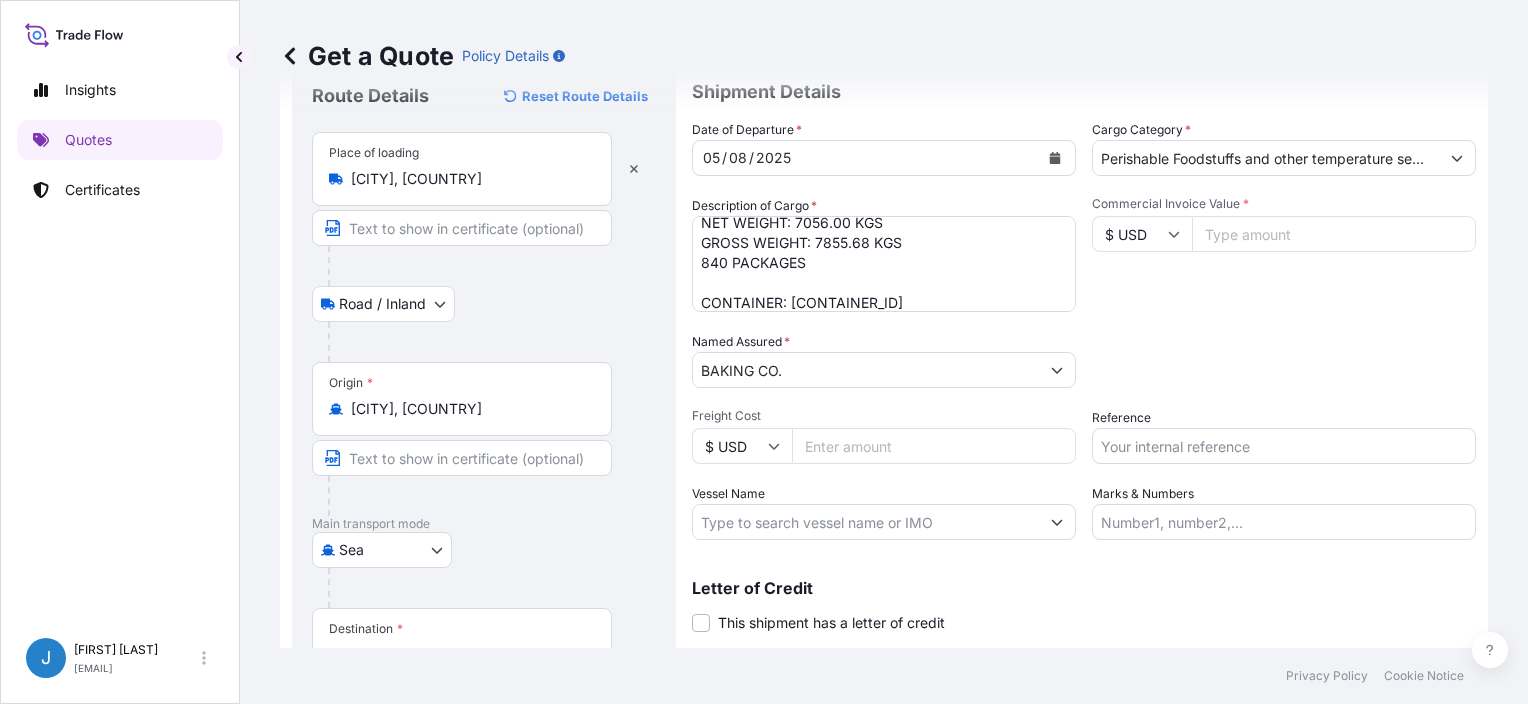 scroll, scrollTop: 200, scrollLeft: 0, axis: vertical 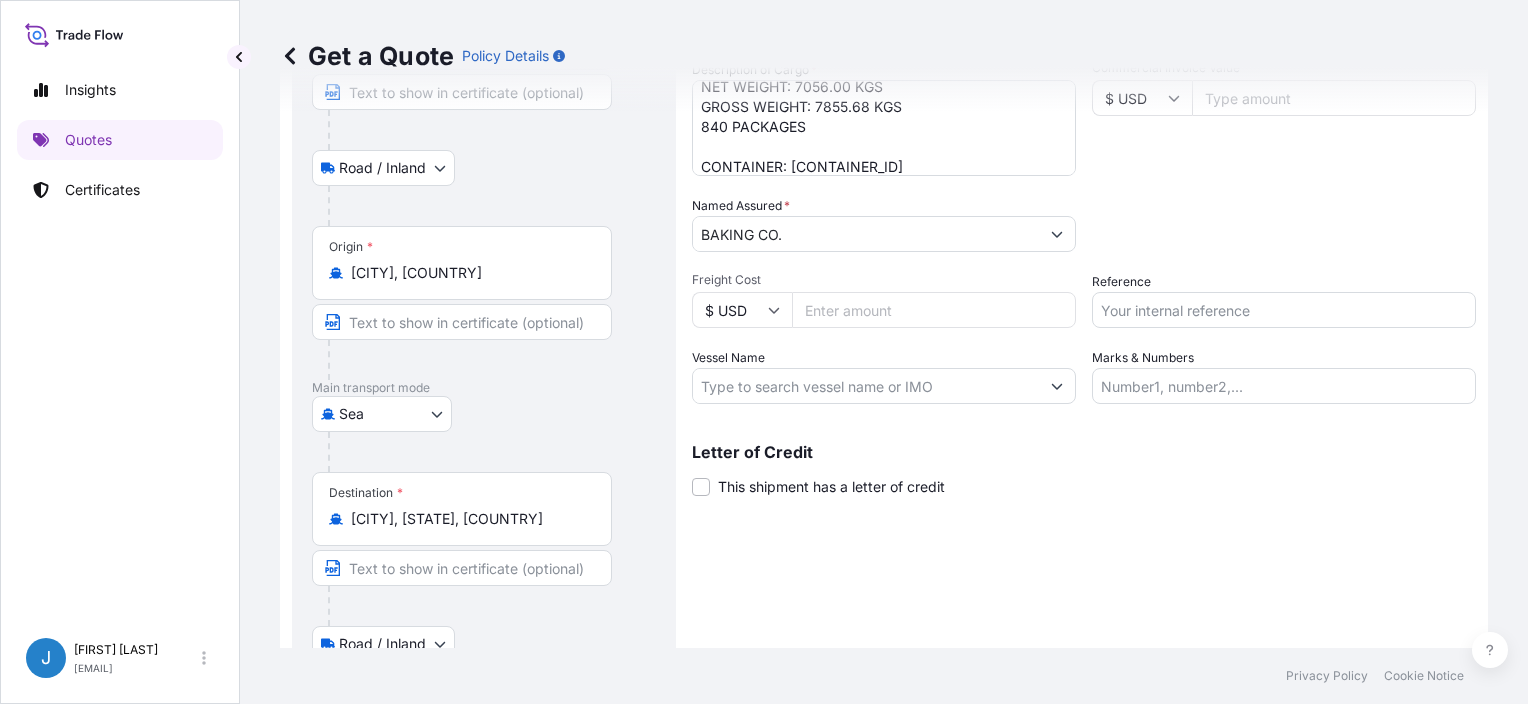 click on "Reference" at bounding box center [1284, 310] 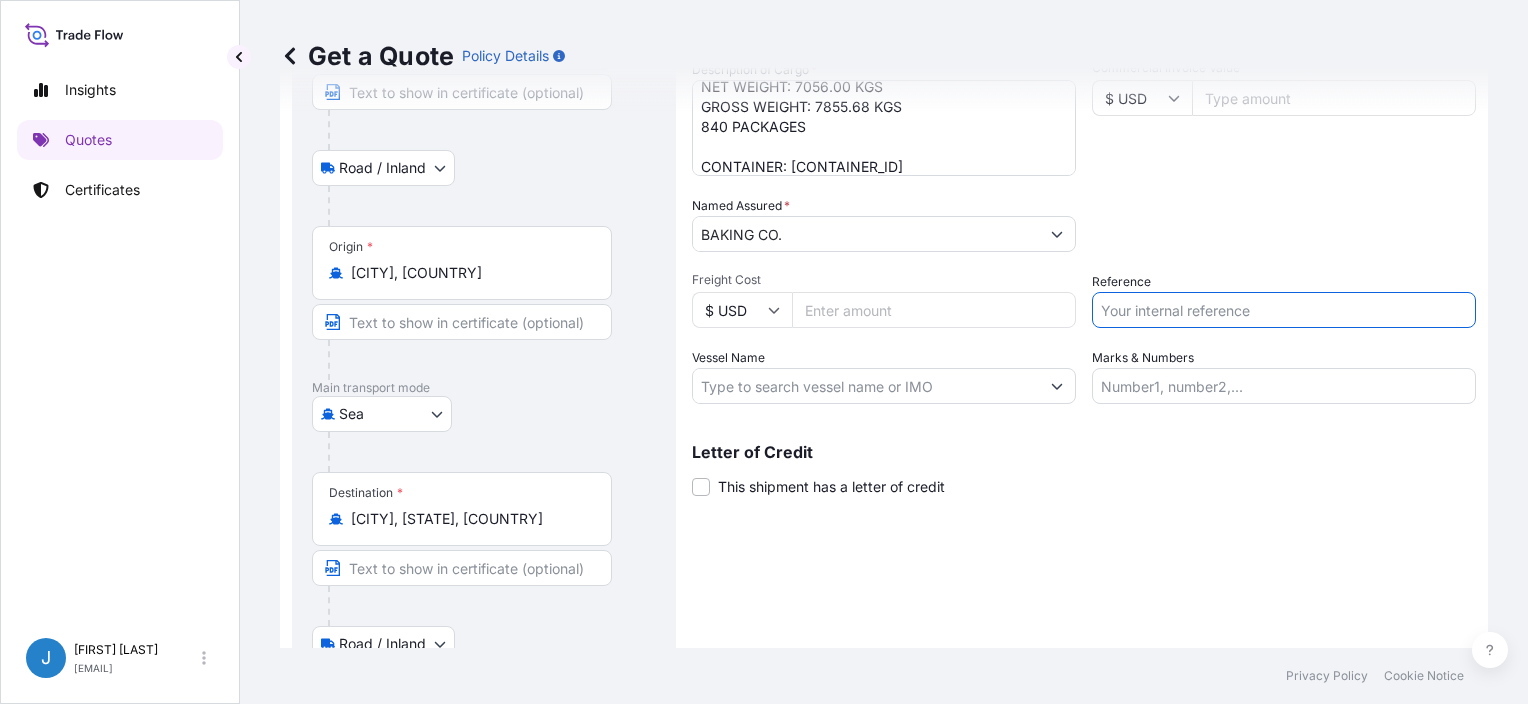 paste on "[SSN]" 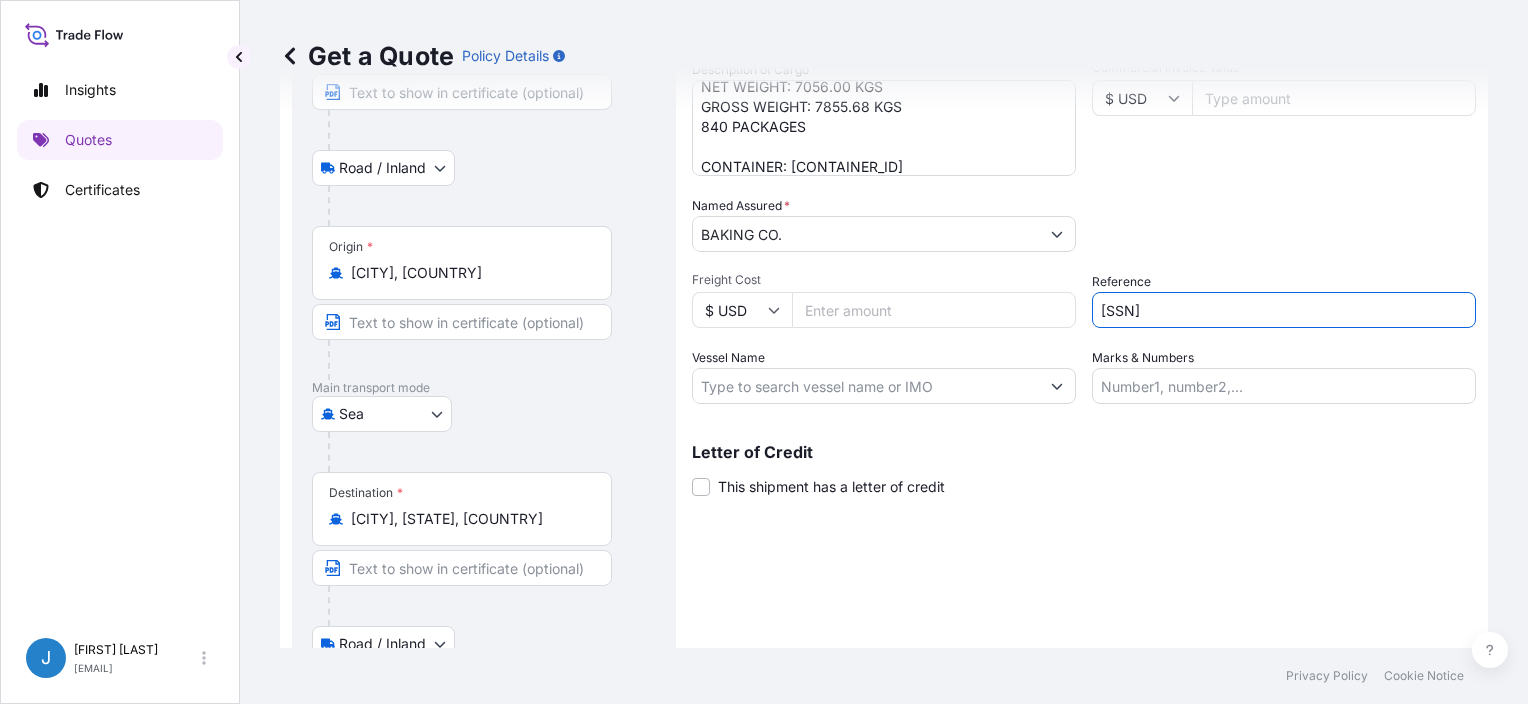 type on "[SSN]" 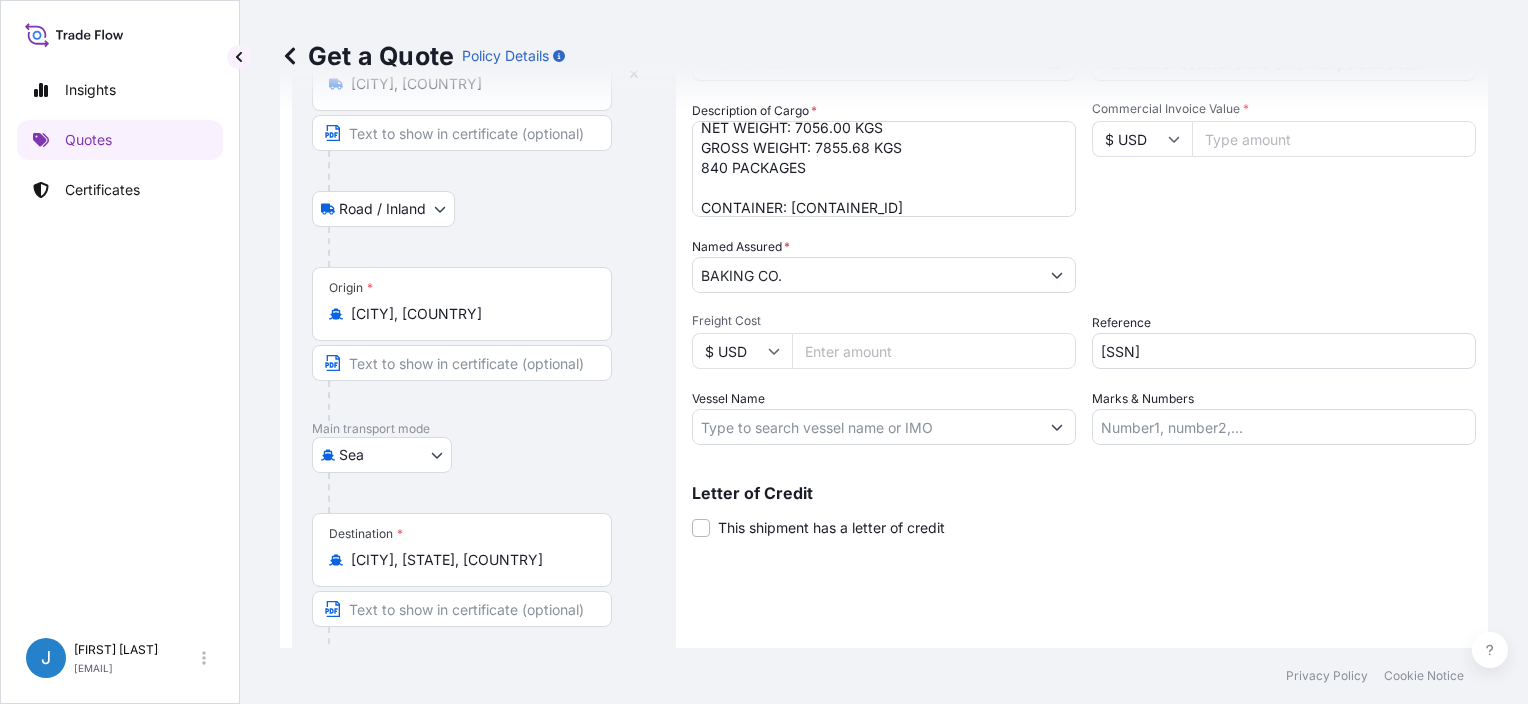 scroll, scrollTop: 0, scrollLeft: 0, axis: both 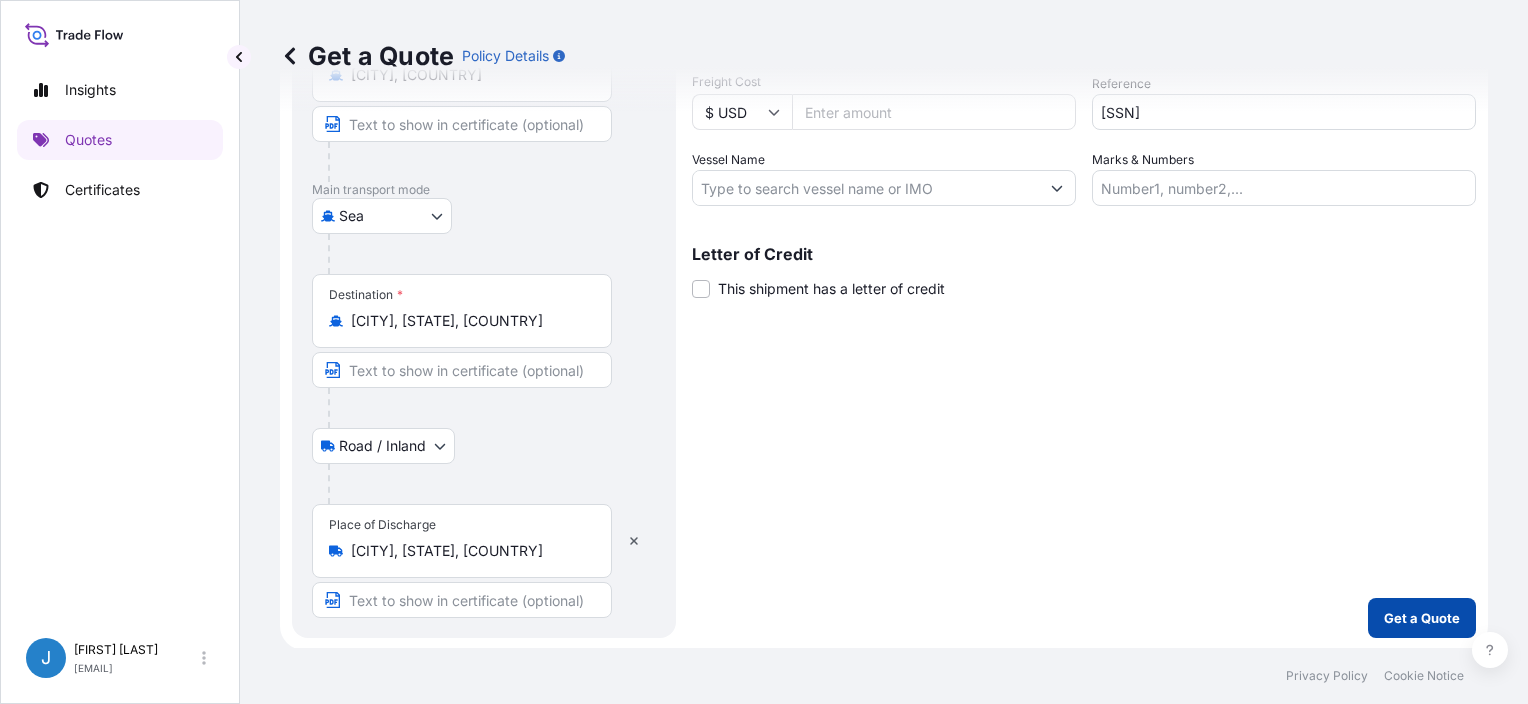 click on "Get a Quote" at bounding box center (1422, 618) 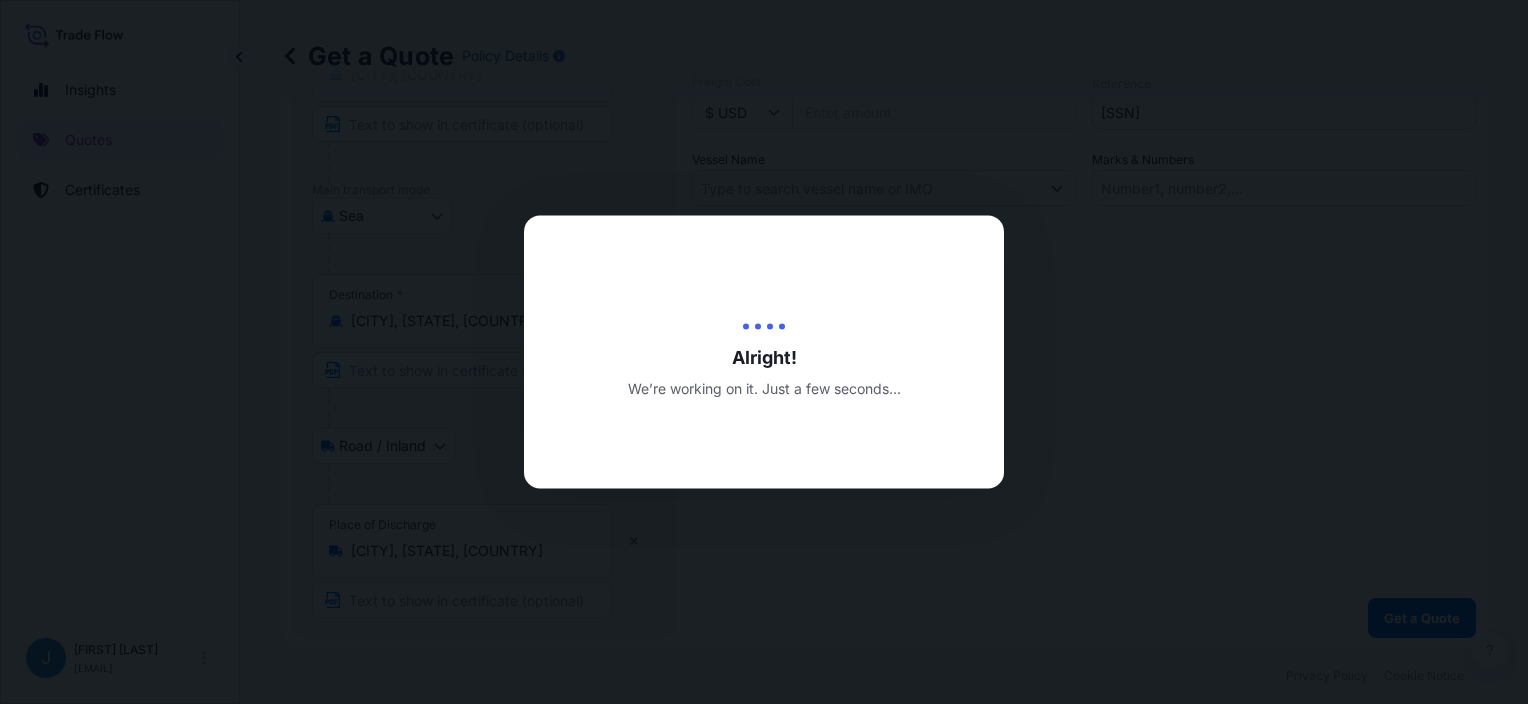 scroll, scrollTop: 0, scrollLeft: 0, axis: both 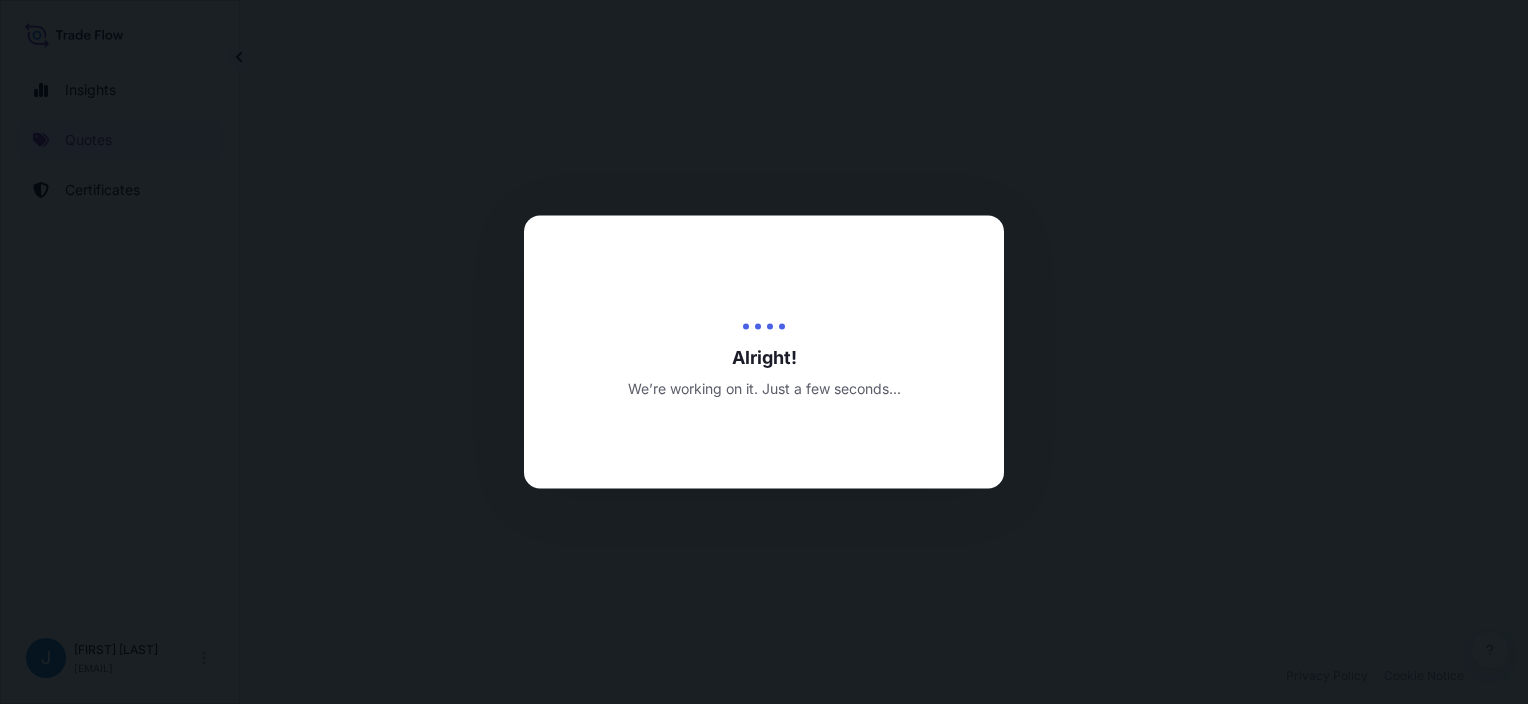 select on "Road / Inland" 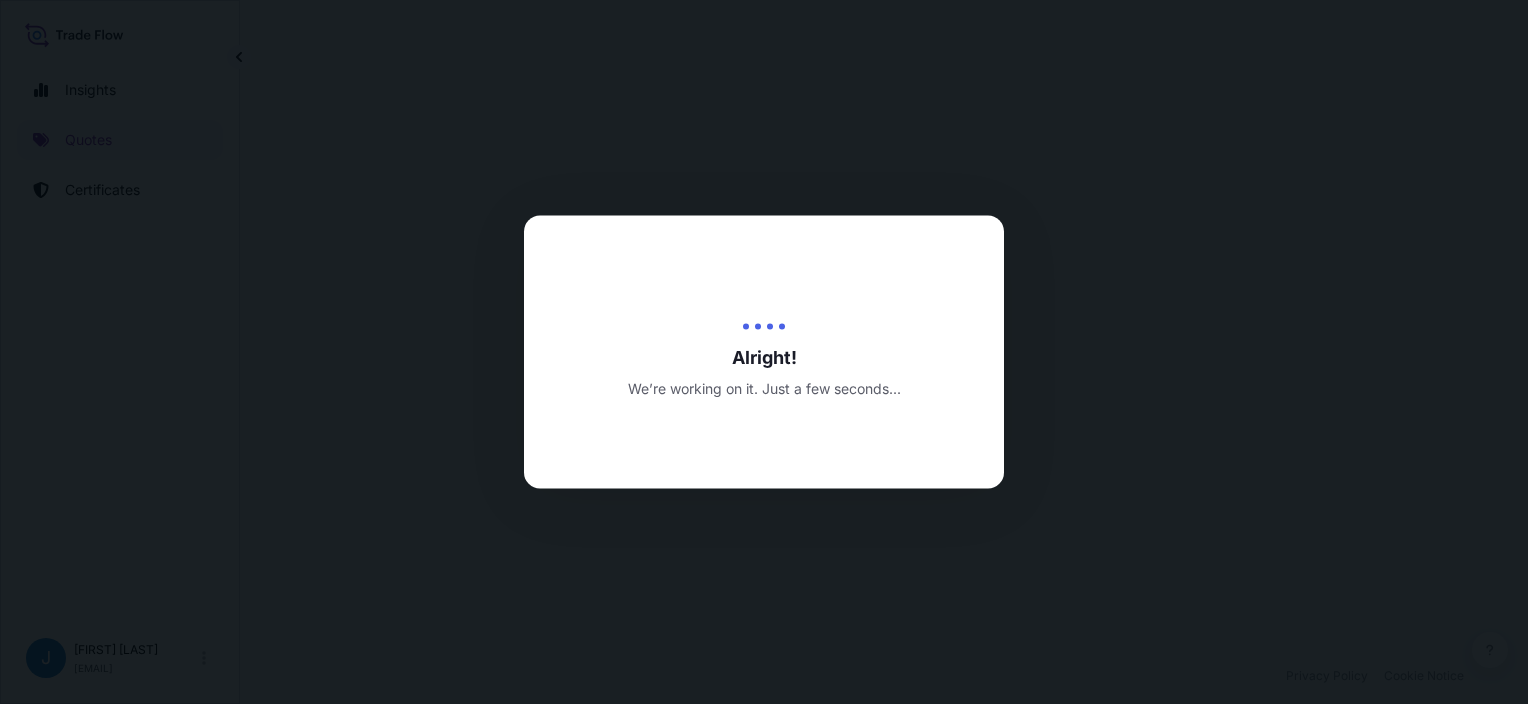 select on "Sea" 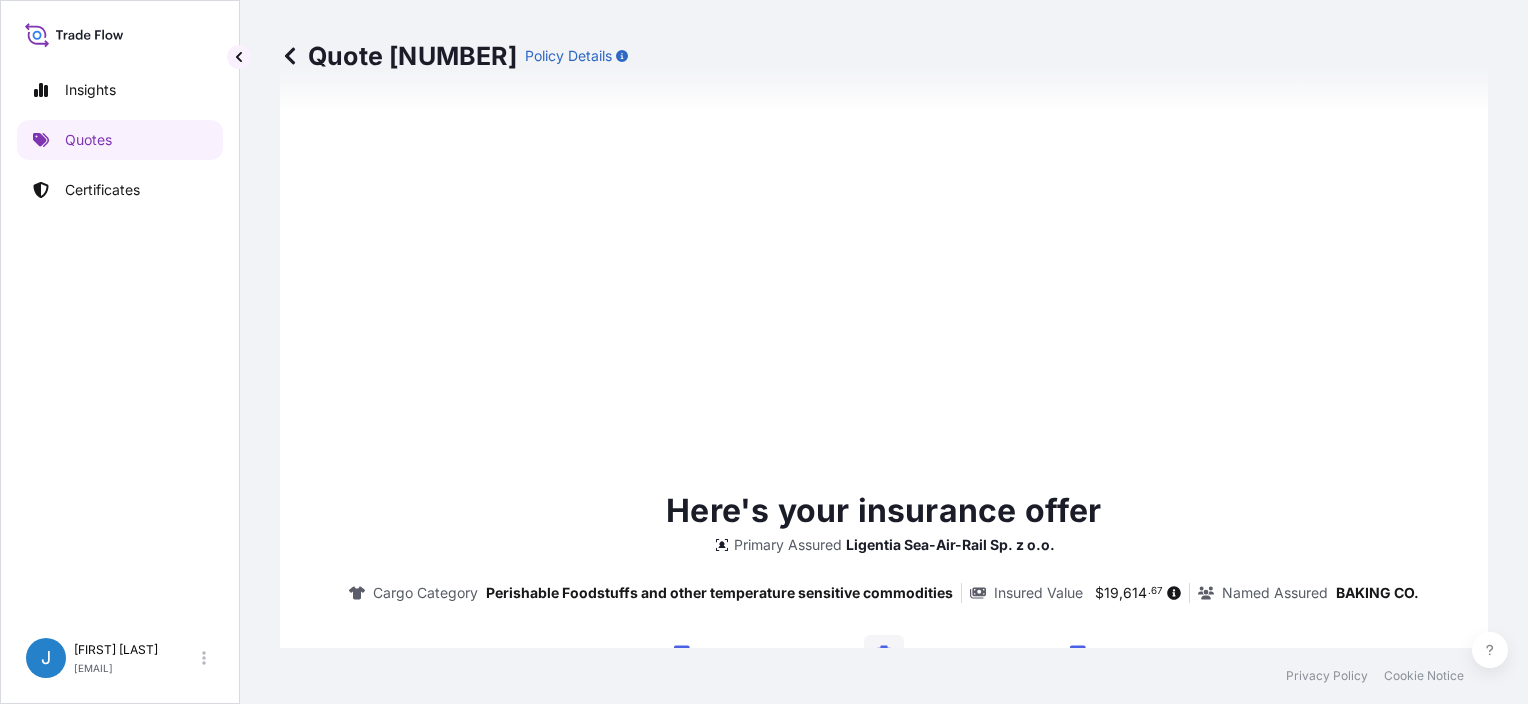 scroll, scrollTop: 1258, scrollLeft: 0, axis: vertical 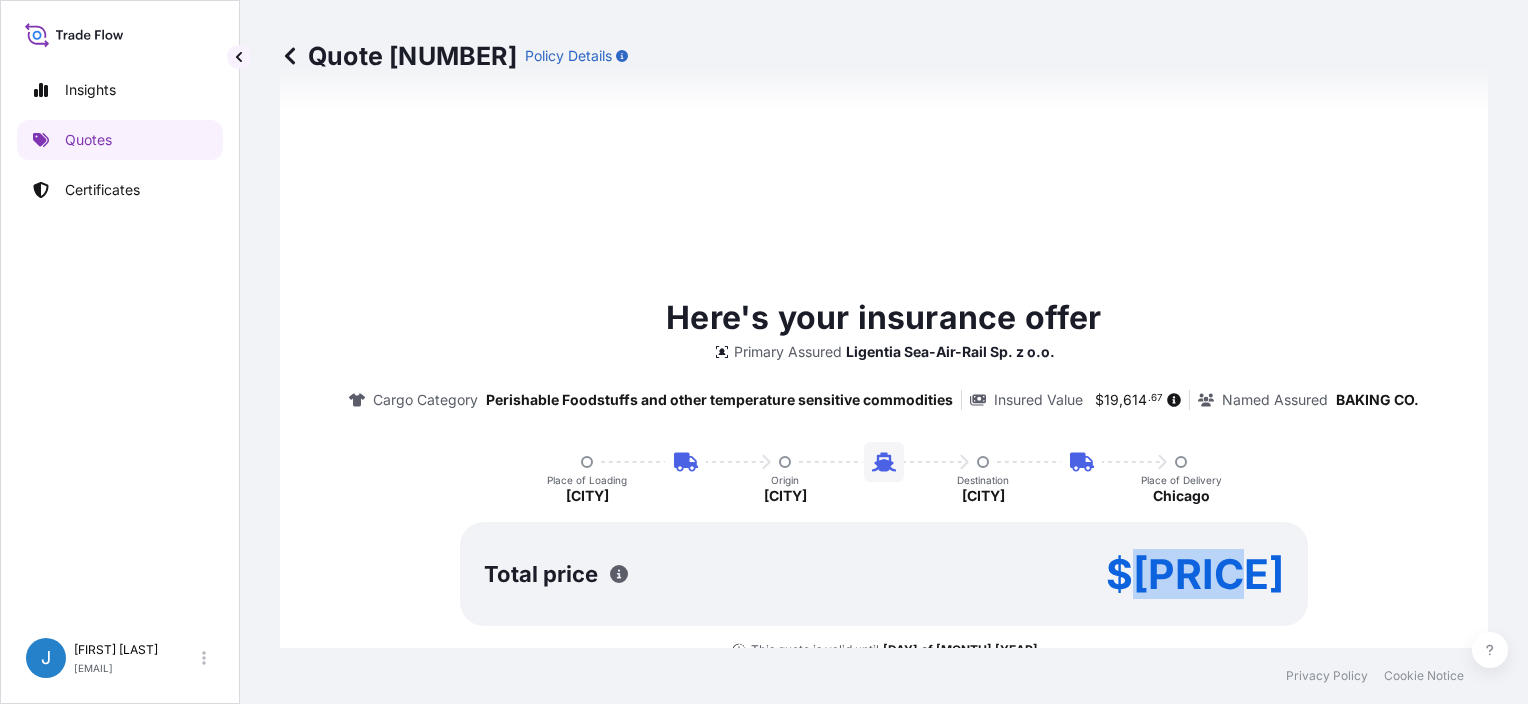 drag, startPoint x: 1172, startPoint y: 572, endPoint x: 1267, endPoint y: 573, distance: 95.005264 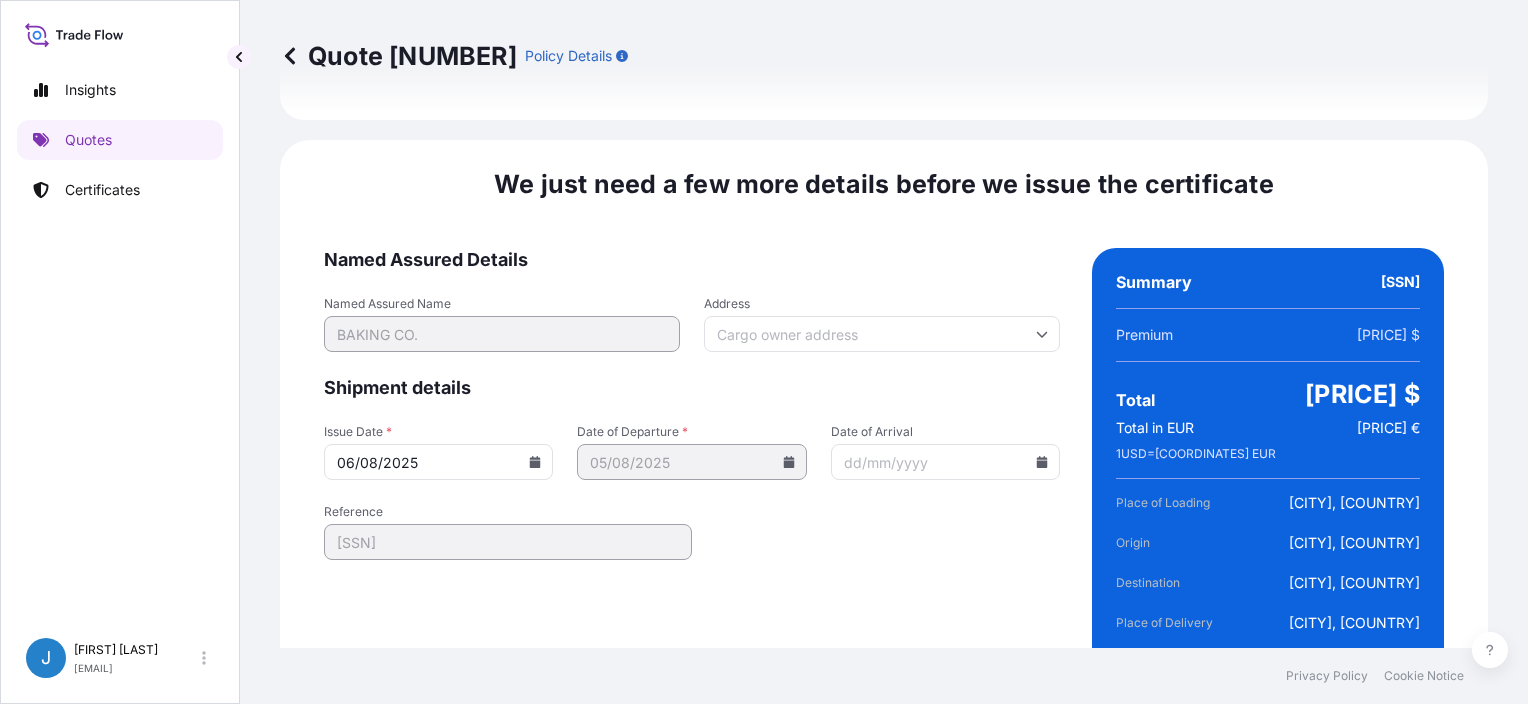 scroll, scrollTop: 3017, scrollLeft: 0, axis: vertical 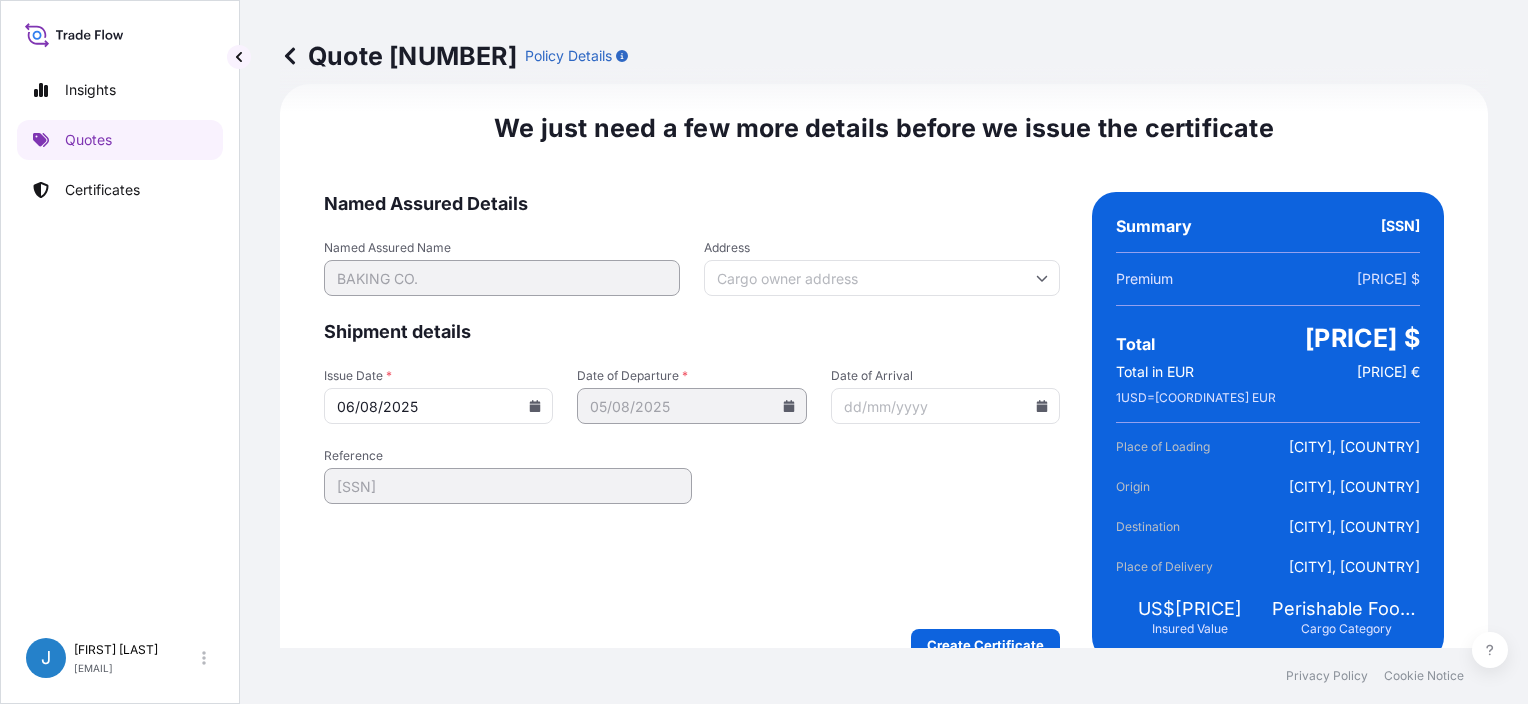 click on "06/08/2025" at bounding box center (438, 406) 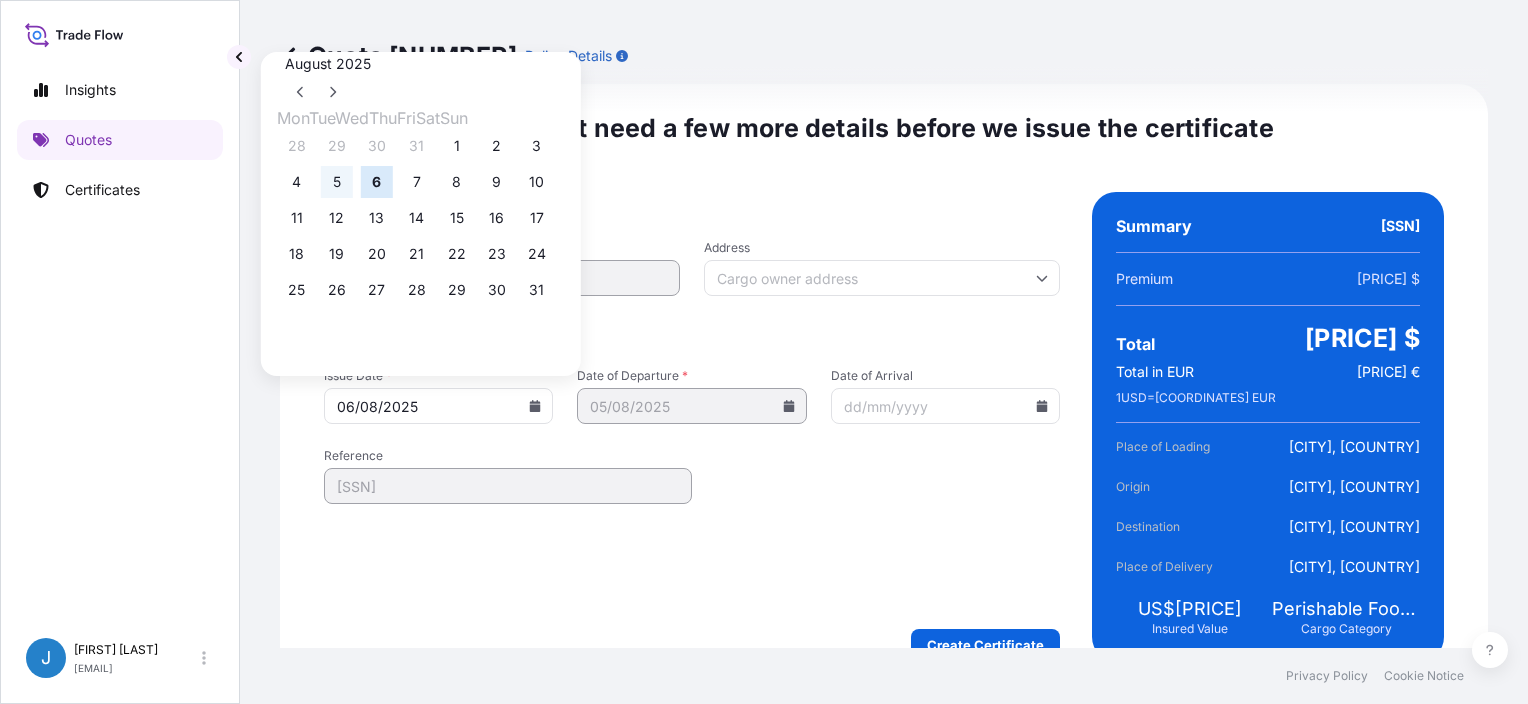 click on "5" at bounding box center (337, 182) 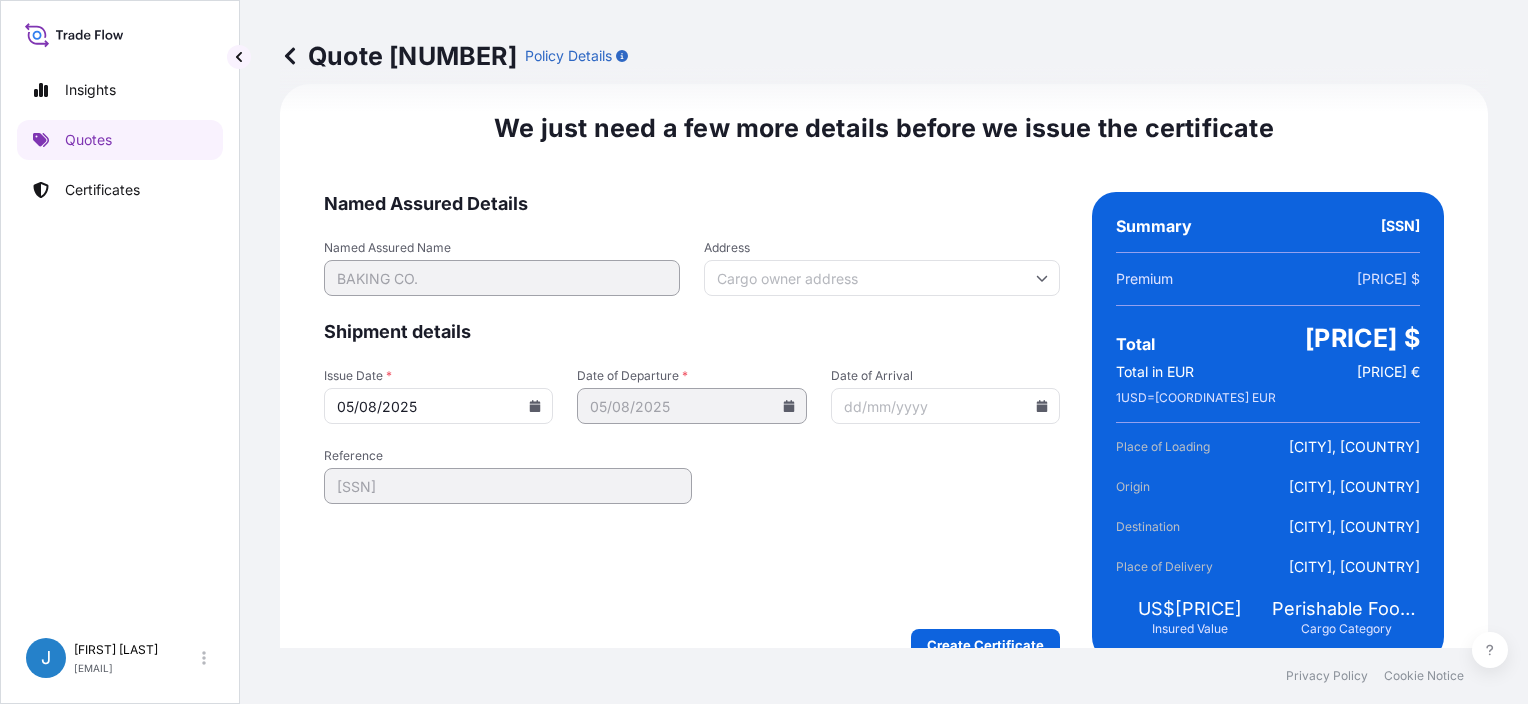 type on "05/08/2025" 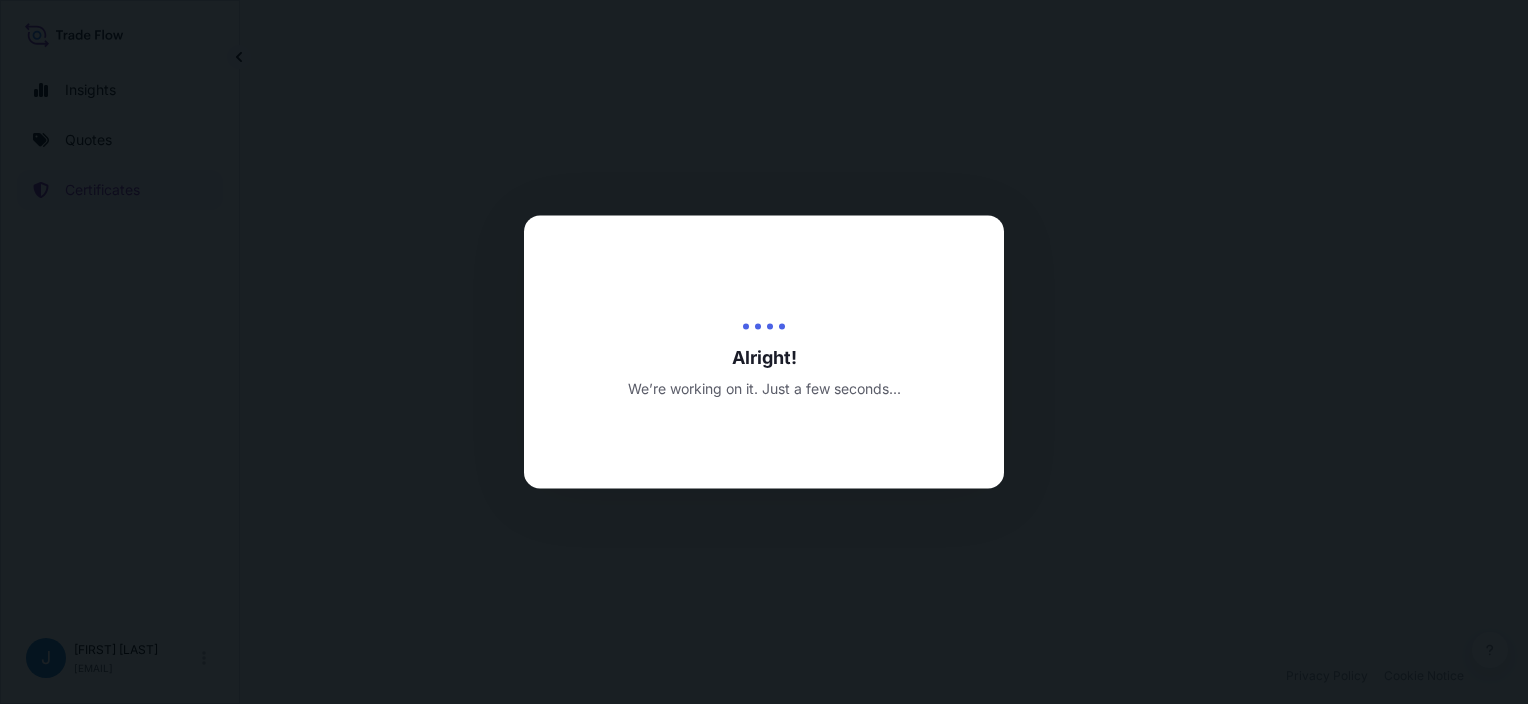 scroll, scrollTop: 0, scrollLeft: 0, axis: both 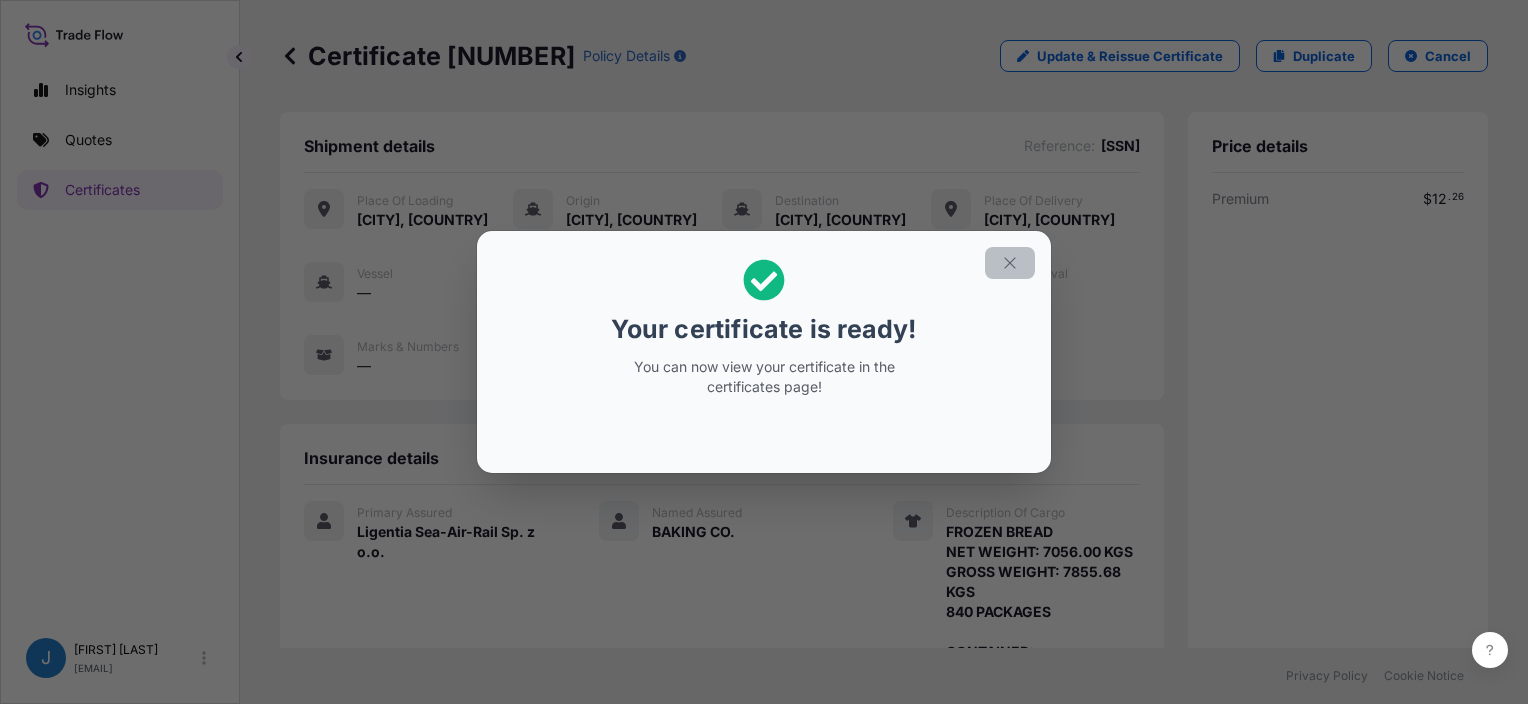 click at bounding box center [1010, 263] 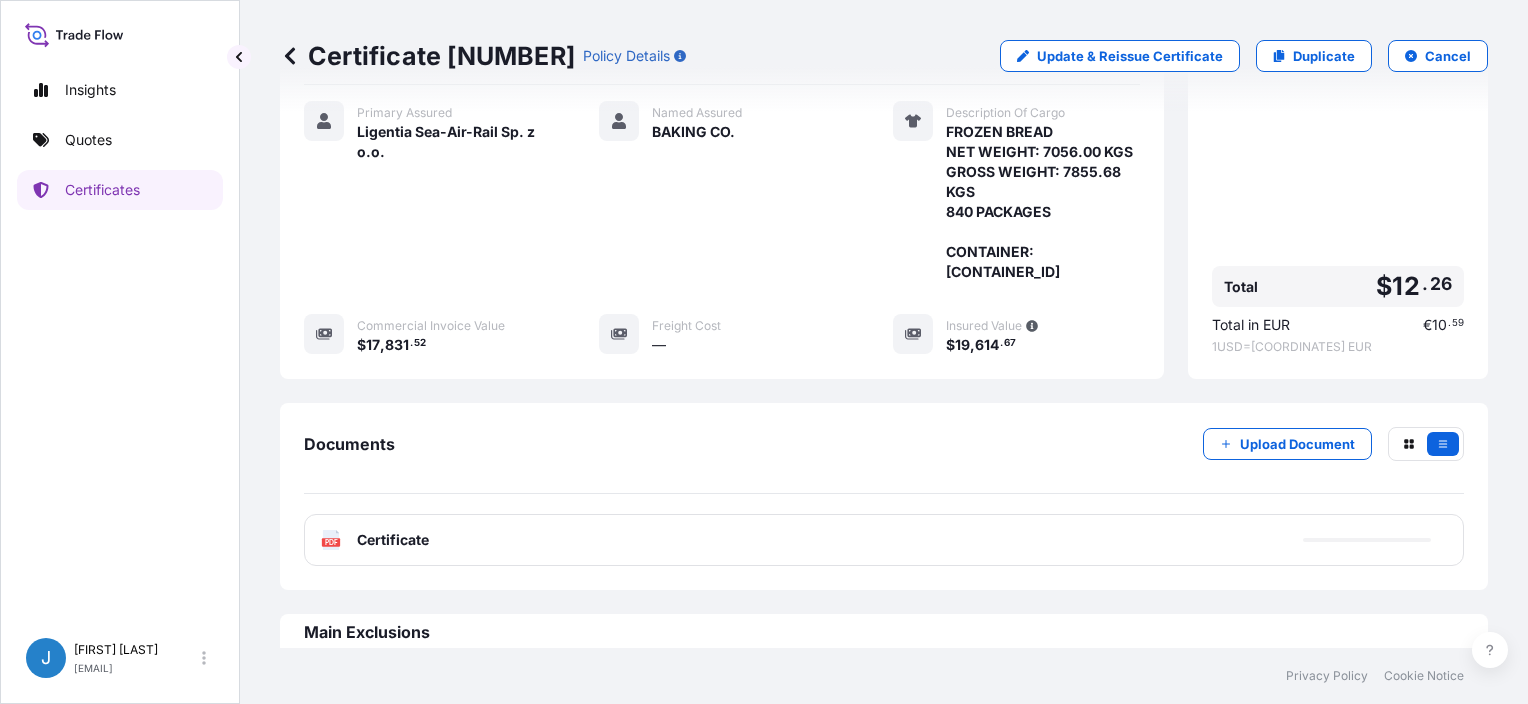 scroll, scrollTop: 424, scrollLeft: 0, axis: vertical 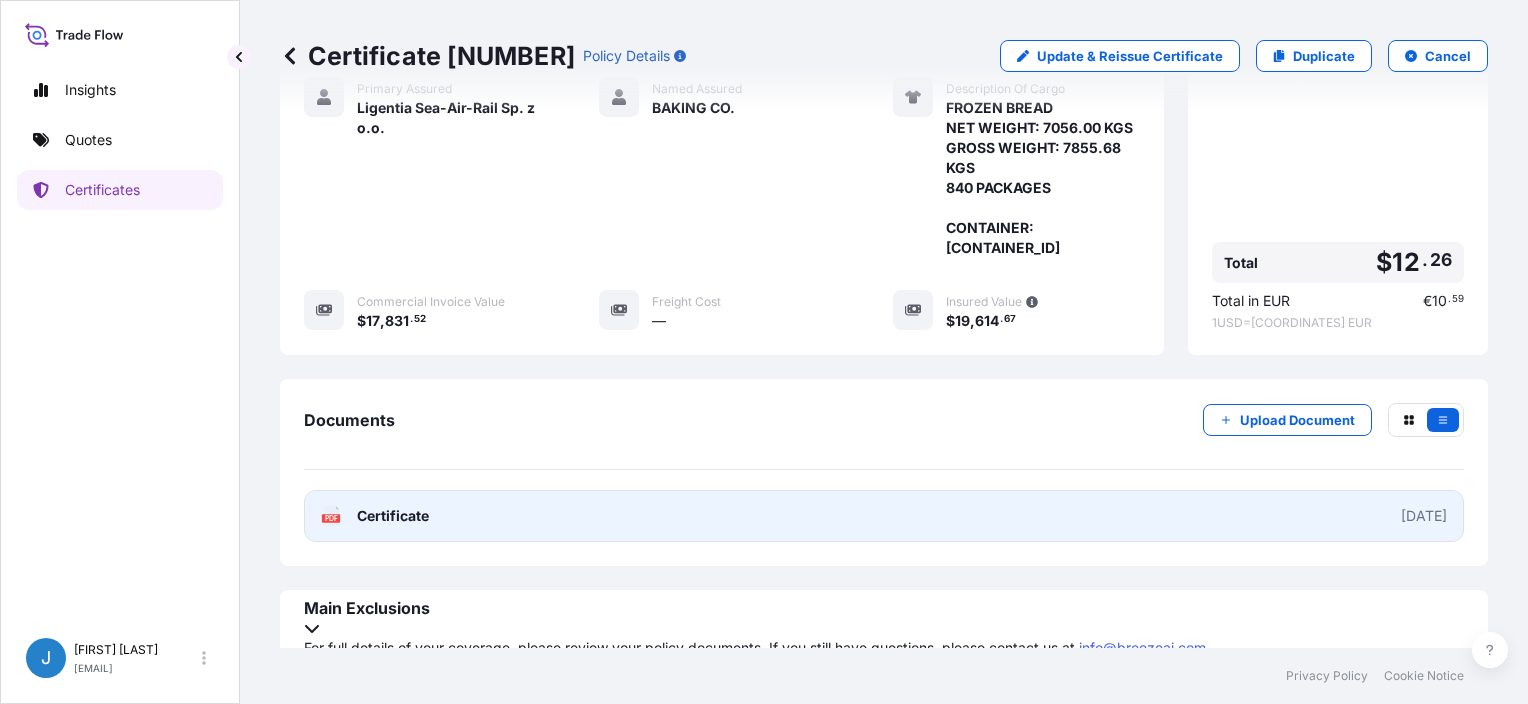 click on "PDF Certificate 2025-08-05" at bounding box center (884, 516) 